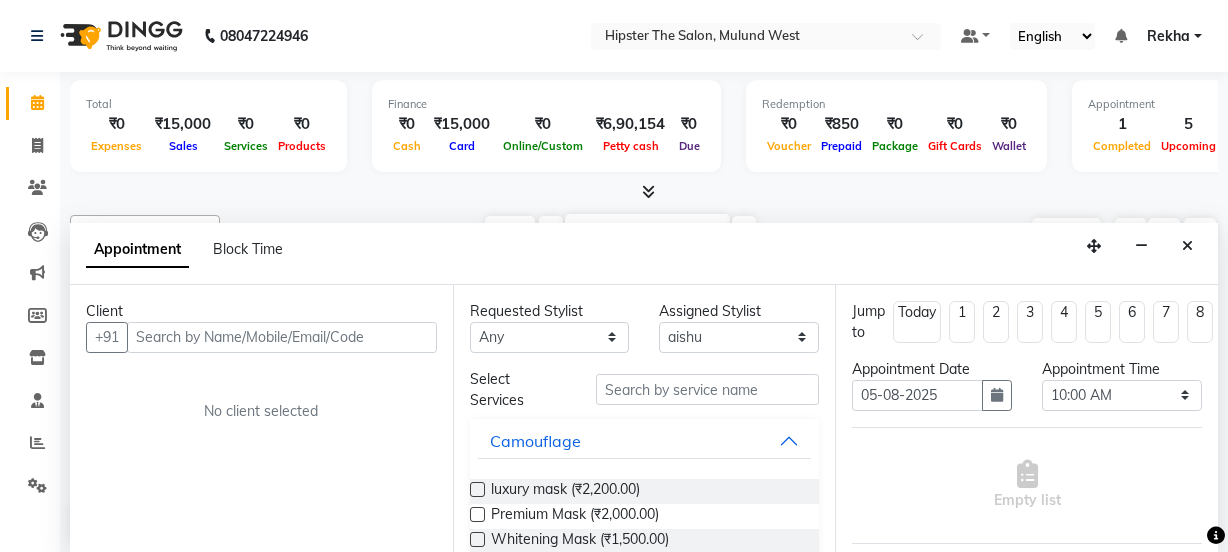 select on "78918" 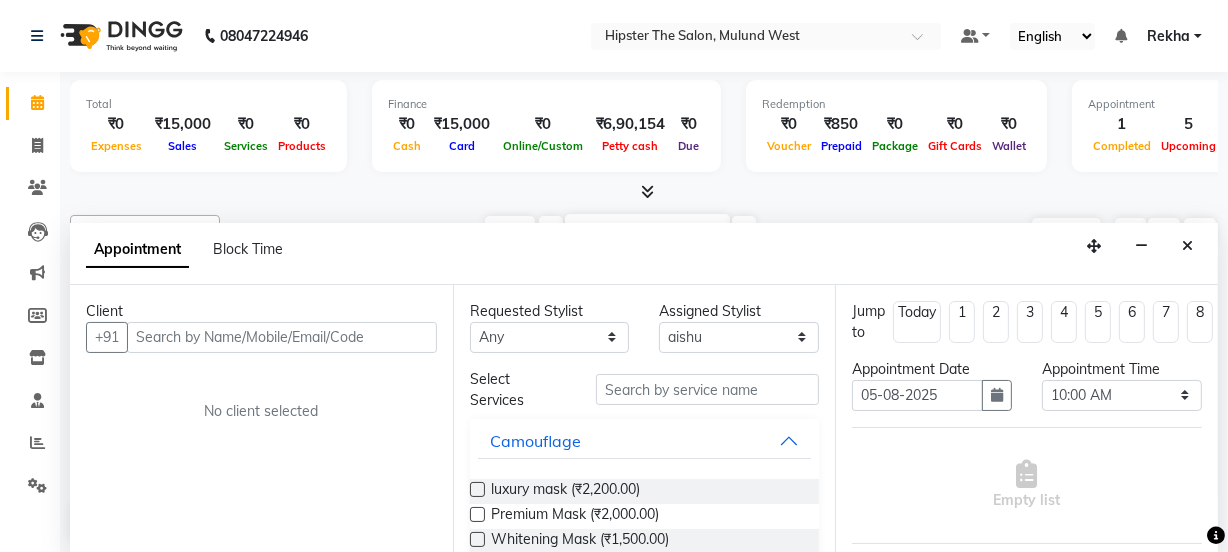 scroll, scrollTop: 0, scrollLeft: 0, axis: both 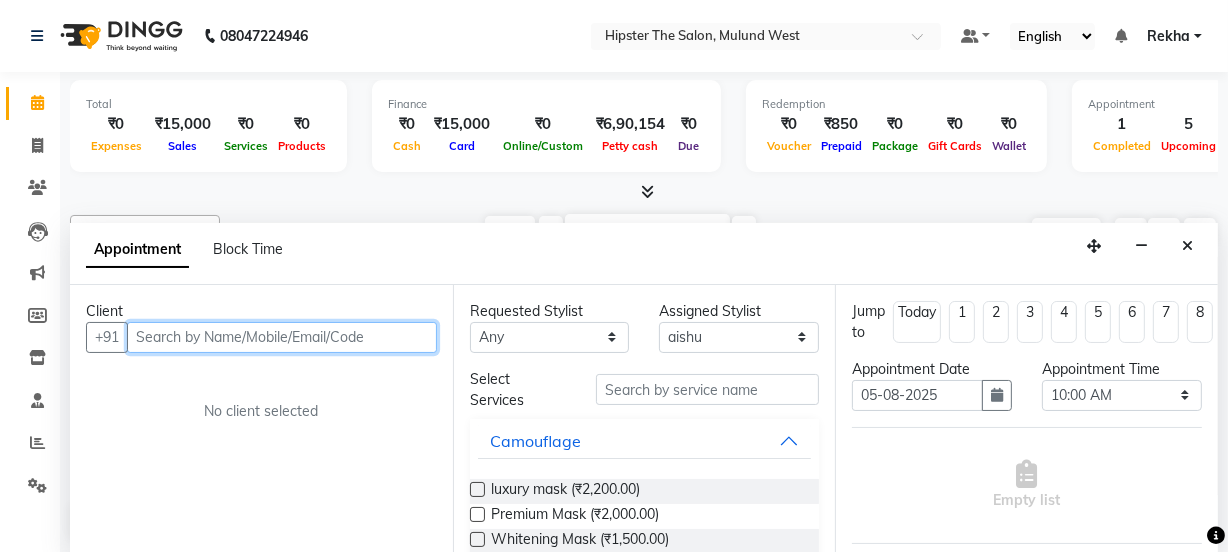 click at bounding box center (282, 337) 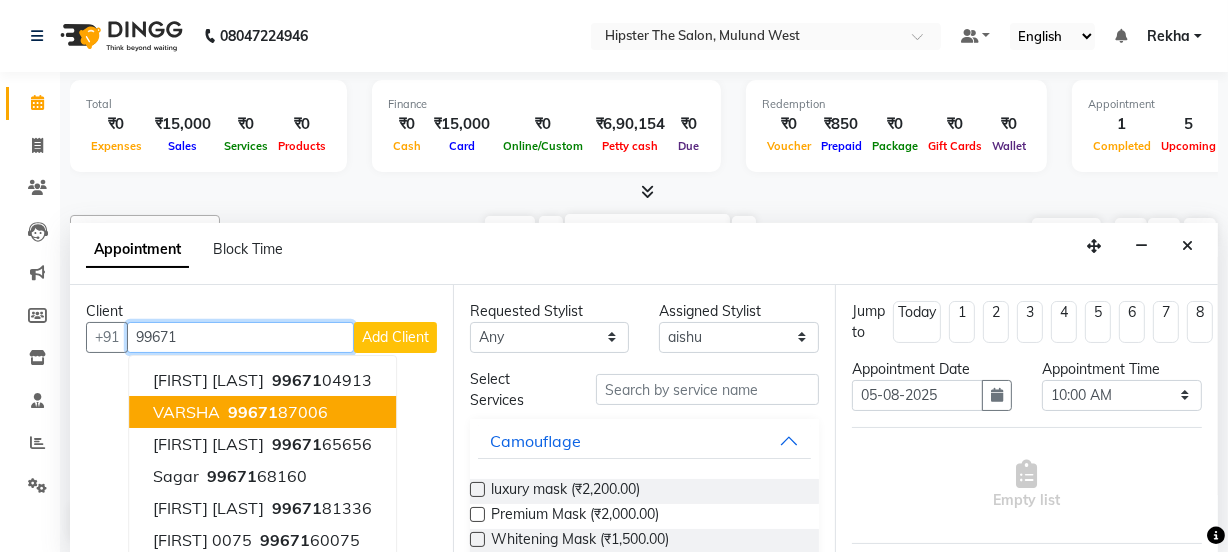 click on "99671" at bounding box center [253, 412] 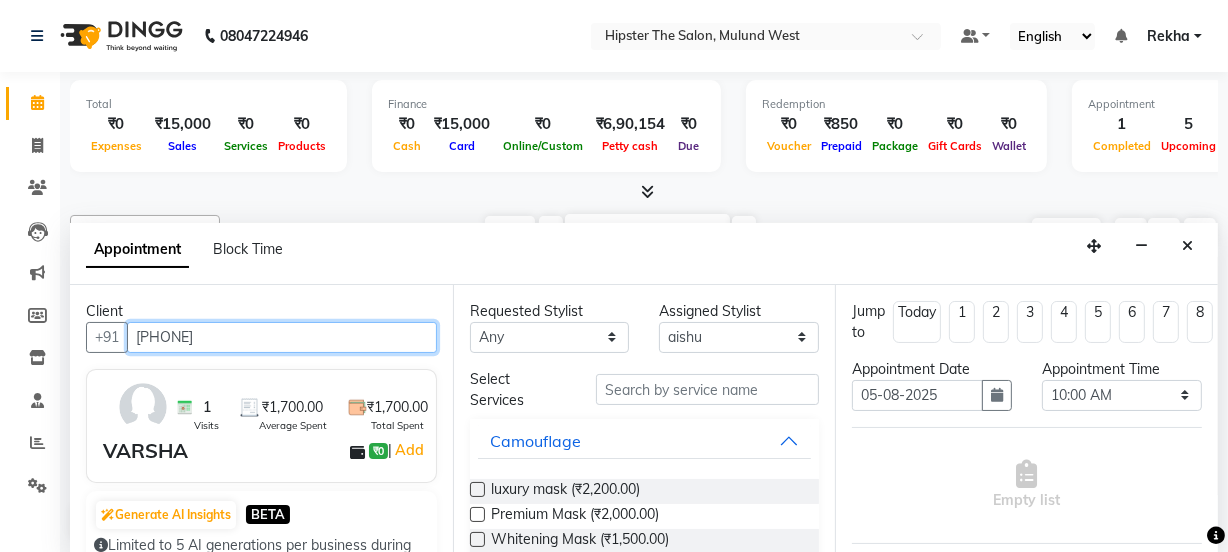 type on "[PHONE]" 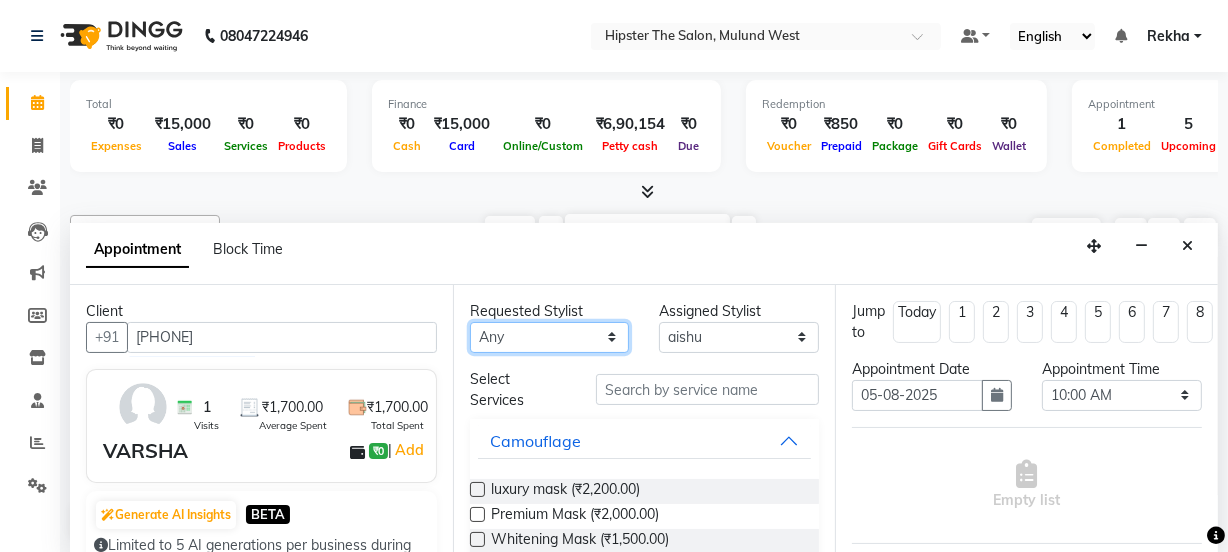 click on "Any Aditya aishu Akansha Altaf Anil Anup Ashik Bhavin Irshad Lucky meeth minaz  Namrata Neelam poonam Raju Rekha Rijvanna saif salman Saneef sweta  Vaibhav vicky" at bounding box center (550, 337) 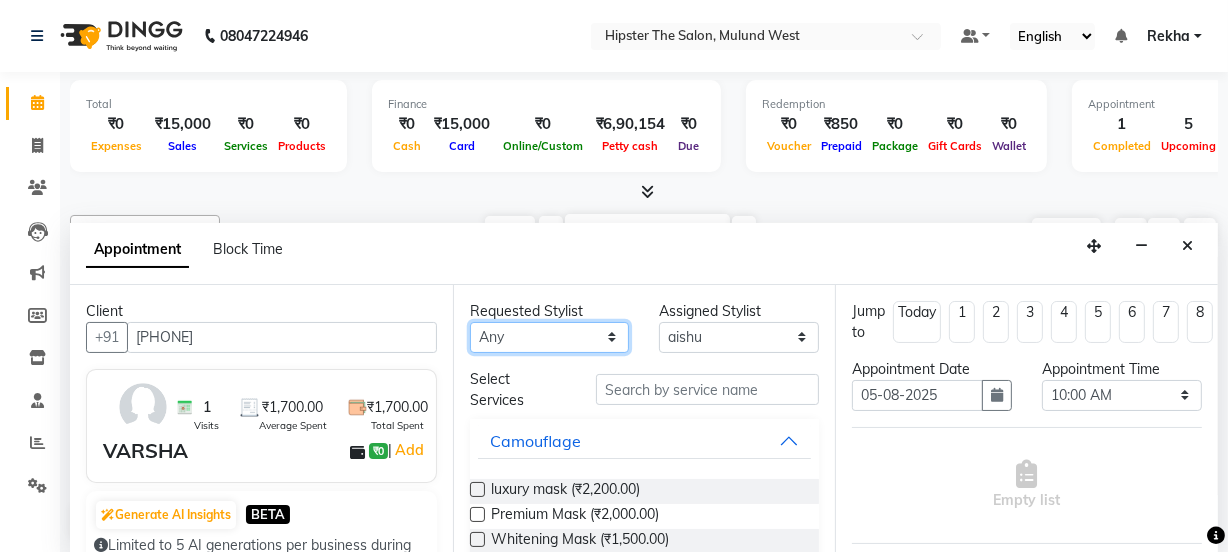select on "32401" 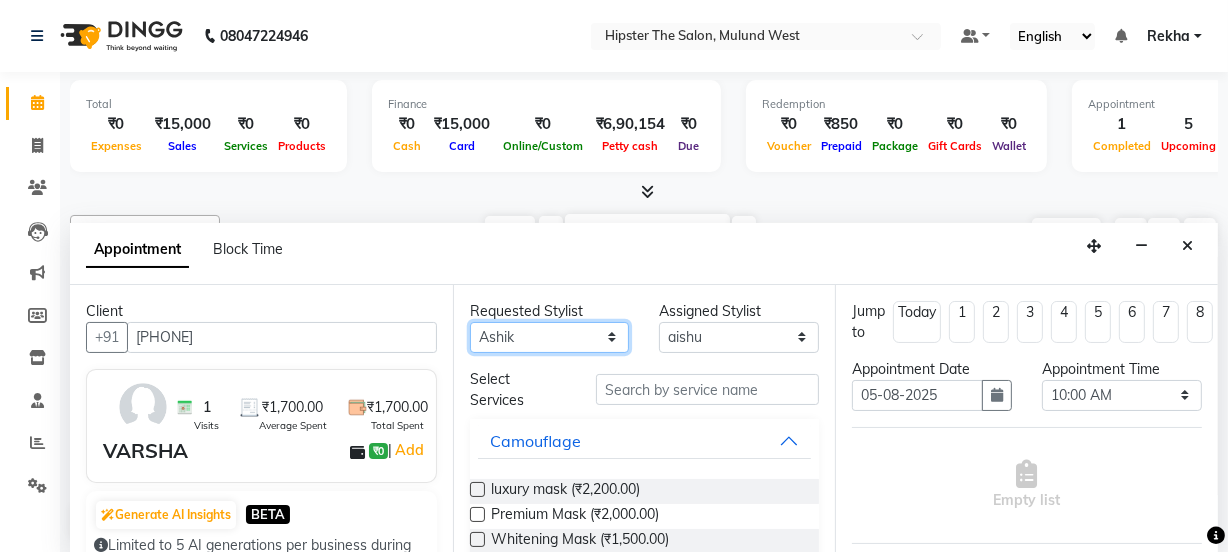 click on "Any Aditya aishu Akansha Altaf Anil Anup Ashik Bhavin Irshad Lucky meeth minaz  Namrata Neelam poonam Raju Rekha Rijvanna saif salman Saneef sweta  Vaibhav vicky" at bounding box center (550, 337) 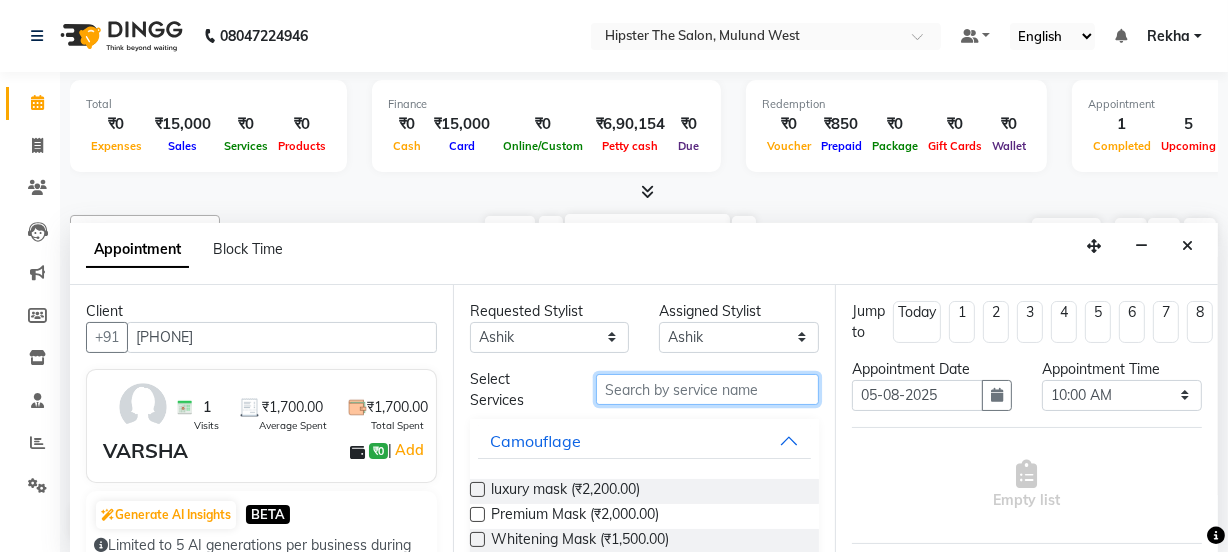 click at bounding box center (707, 389) 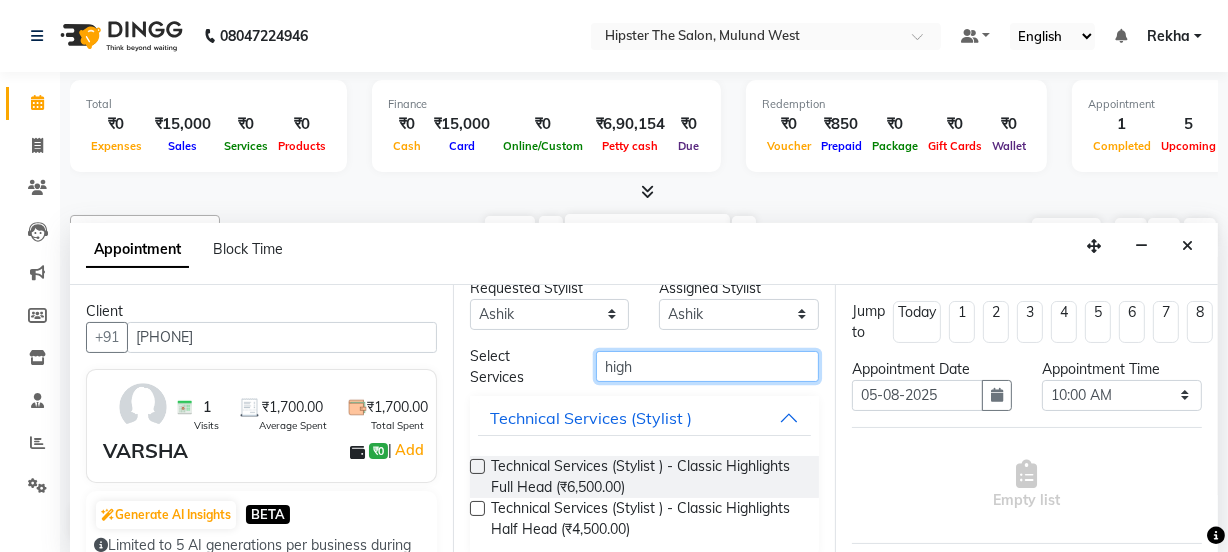 scroll, scrollTop: 40, scrollLeft: 0, axis: vertical 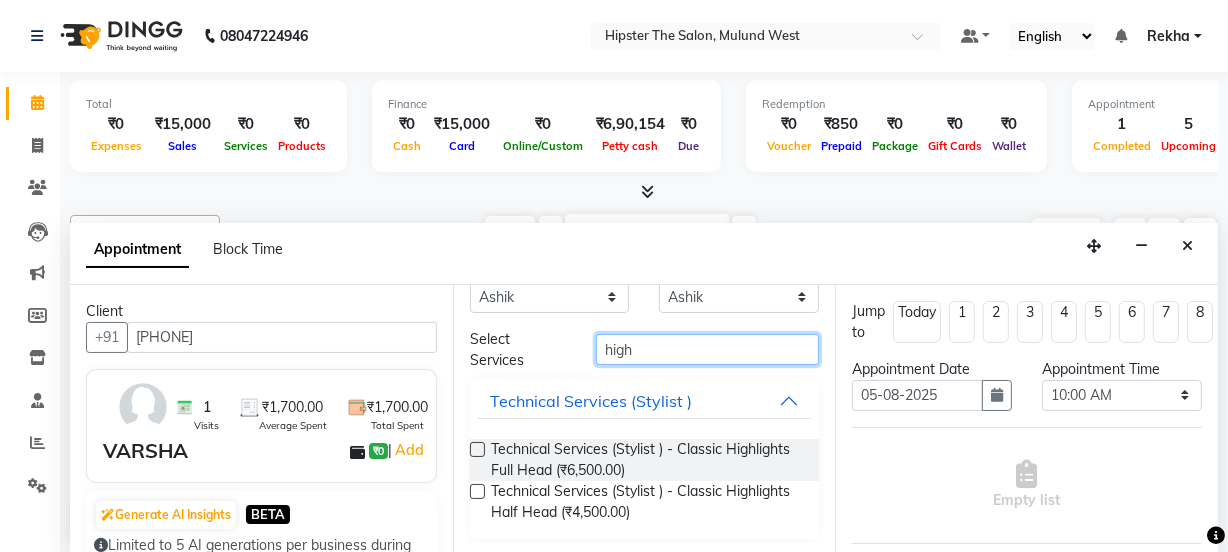 type on "high" 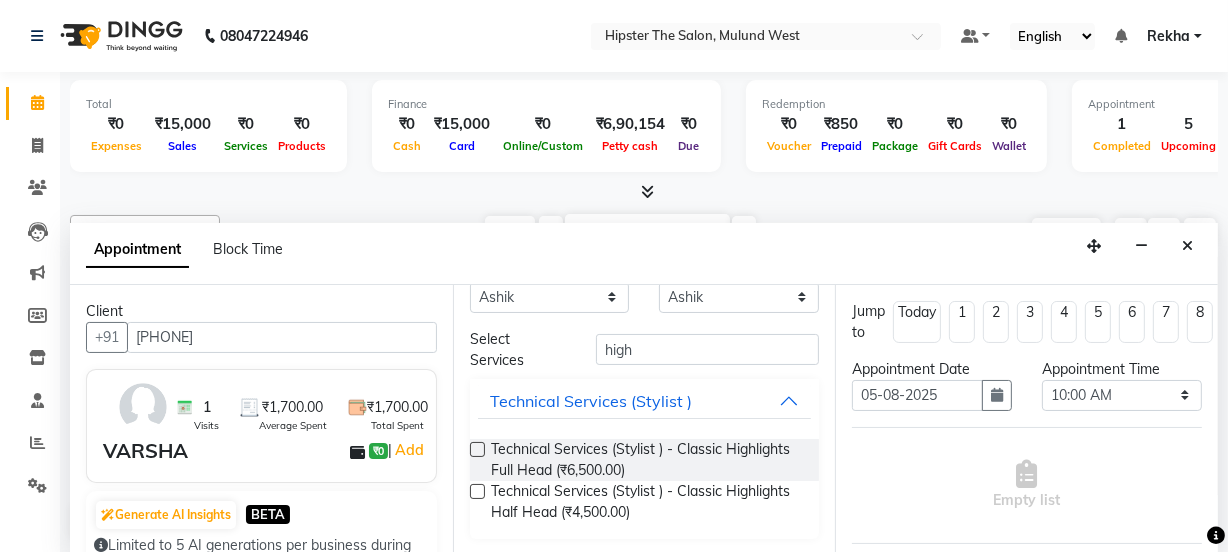 click at bounding box center (477, 449) 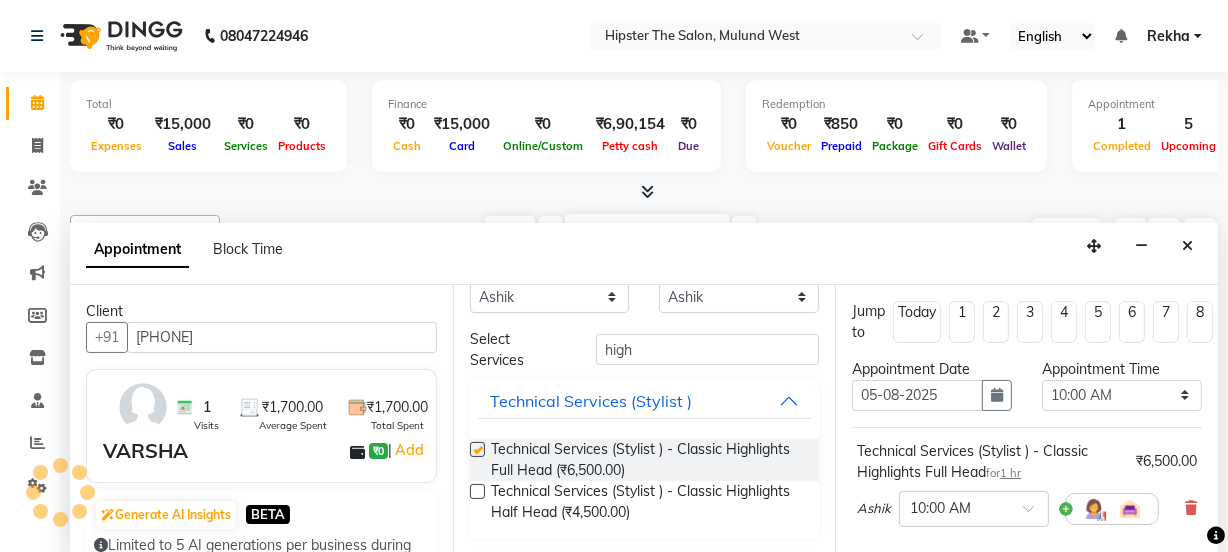 checkbox on "false" 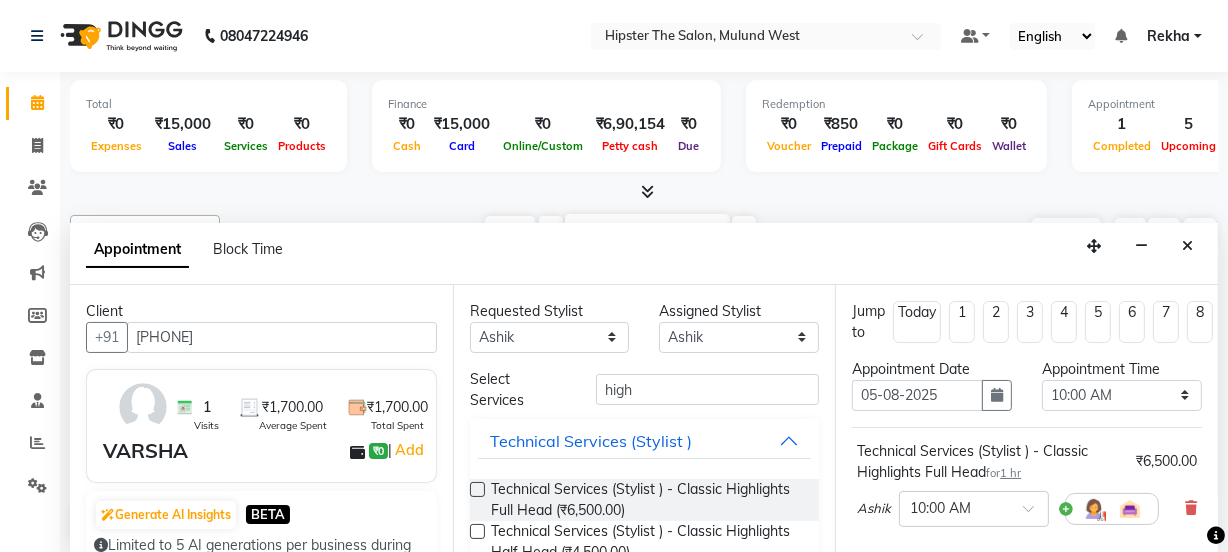 scroll, scrollTop: 0, scrollLeft: 0, axis: both 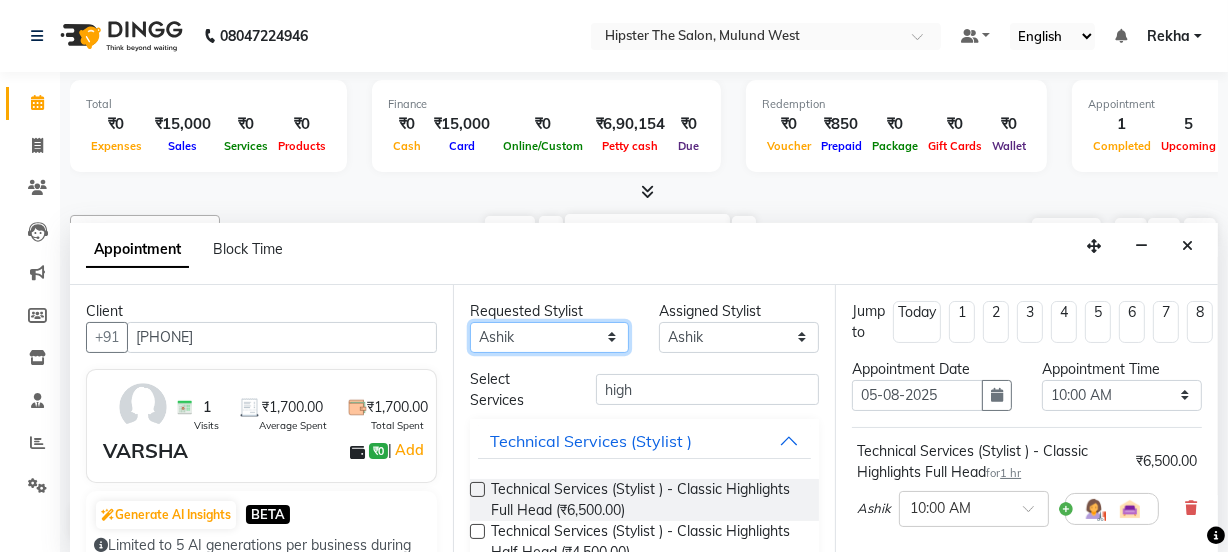 click on "Any Aditya aishu Akansha Altaf Anil Anup Ashik Bhavin Irshad Lucky meeth minaz  Namrata Neelam poonam Raju Rekha Rijvanna saif salman Saneef sweta  Vaibhav vicky" at bounding box center (550, 337) 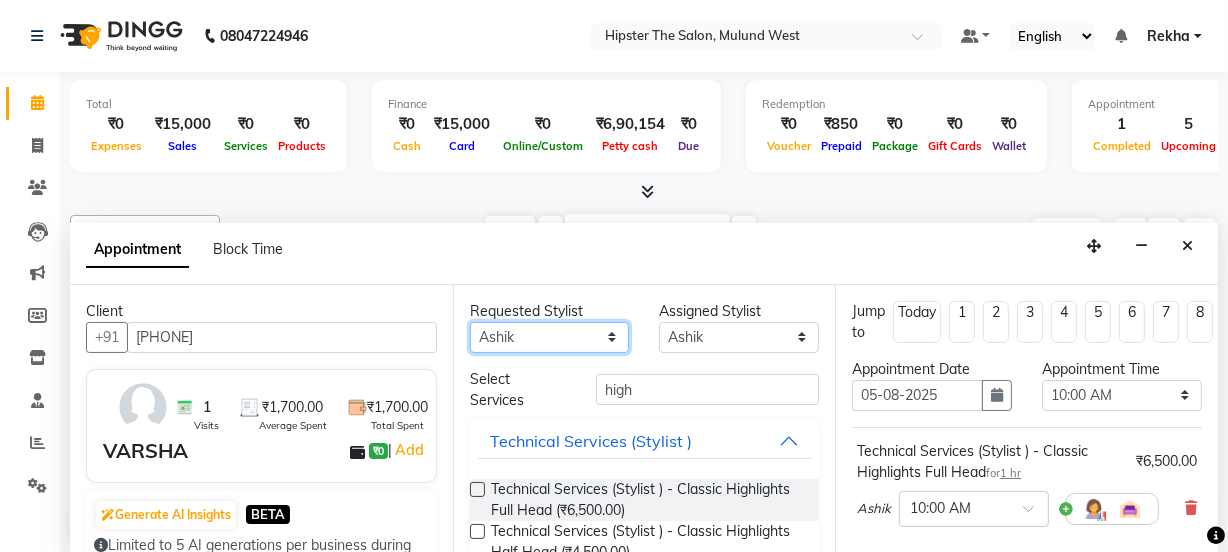 select on "32386" 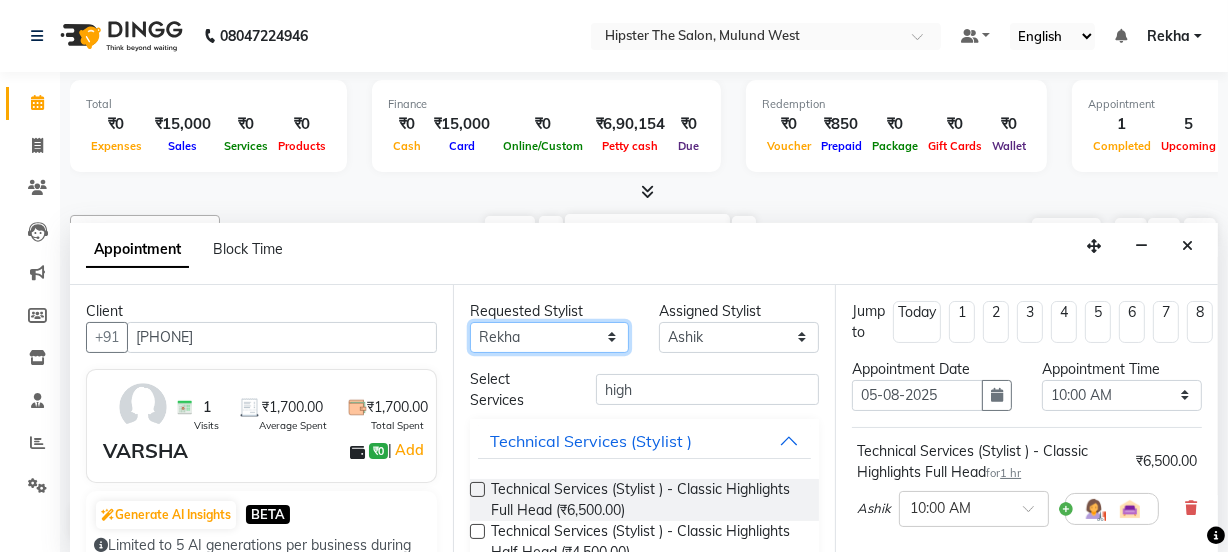 click on "Any Aditya aishu Akansha Altaf Anil Anup Ashik Bhavin Irshad Lucky meeth minaz  Namrata Neelam poonam Raju Rekha Rijvanna saif salman Saneef sweta  Vaibhav vicky" at bounding box center (550, 337) 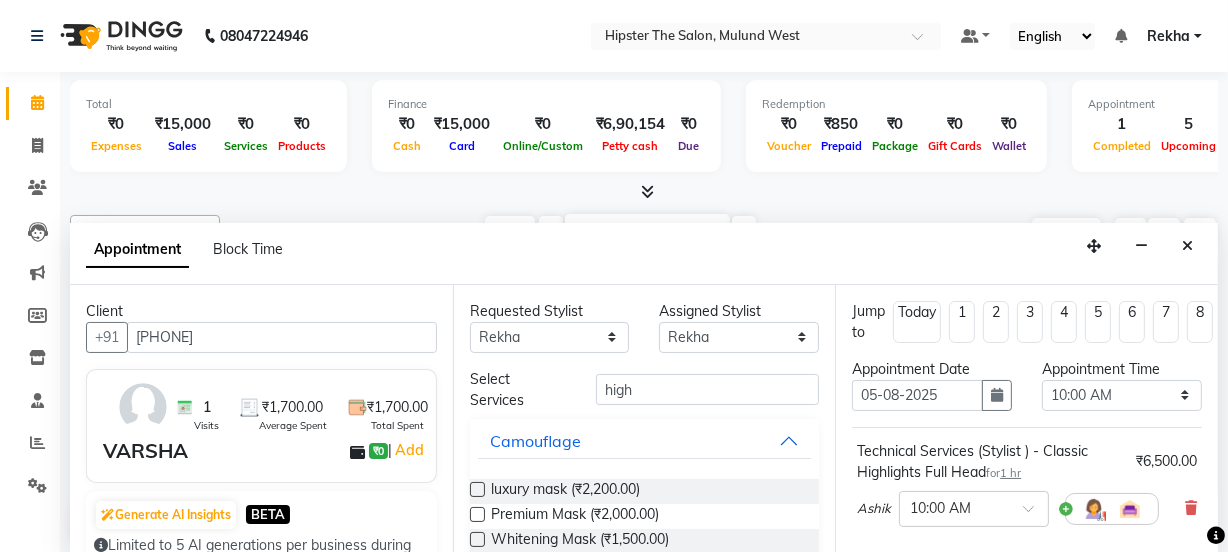 click on "Requested Stylist Any Aditya aishu Akansha Altaf Anil Anup Ashik Bhavin Irshad Lucky [LAST] minaz Namrata Neelam poonam Raju Rekha Rijvanna saif salman Saneef sweta Vaibhav vicky Assigned Stylist Select Aditya aishu Akansha Altaf Anil Anup Ashik Bhavin Irshad Lucky [LAST] Namrata Neelam poonam Raju Rekha Rijvanna saif salman Saneef sweta Vaibhav vicky Select Services high Camouflage luxury mask (₹2,200.00) Premium Mask (₹2,000.00) Whitening Mask (₹1,500.00) Tightening Mask (₹1,200.00) Hydrating Mask (₹800.00) Camouflage - Hydrating Mask (₹800.00) Camouflage - Tightening Mask (₹1,200.00) Camouflage - Whitening Mask (₹1,500.00) Camouflage - Premium Mask (₹2,000.00) Bead wax nose (₹200.00) bear wax full nose (₹400.00) bear wax upper lip (₹170.00) bear wax chin (₹170.00) bear wax lower lip (₹170.00) bear wax forehead (₹170.00) bear wax side locks (₹400.00) bear wax full face (₹800.00) bear wax underarms (₹500.00) bear wax brazilian line (₹1,000.00) Threading" at bounding box center (644, 419) 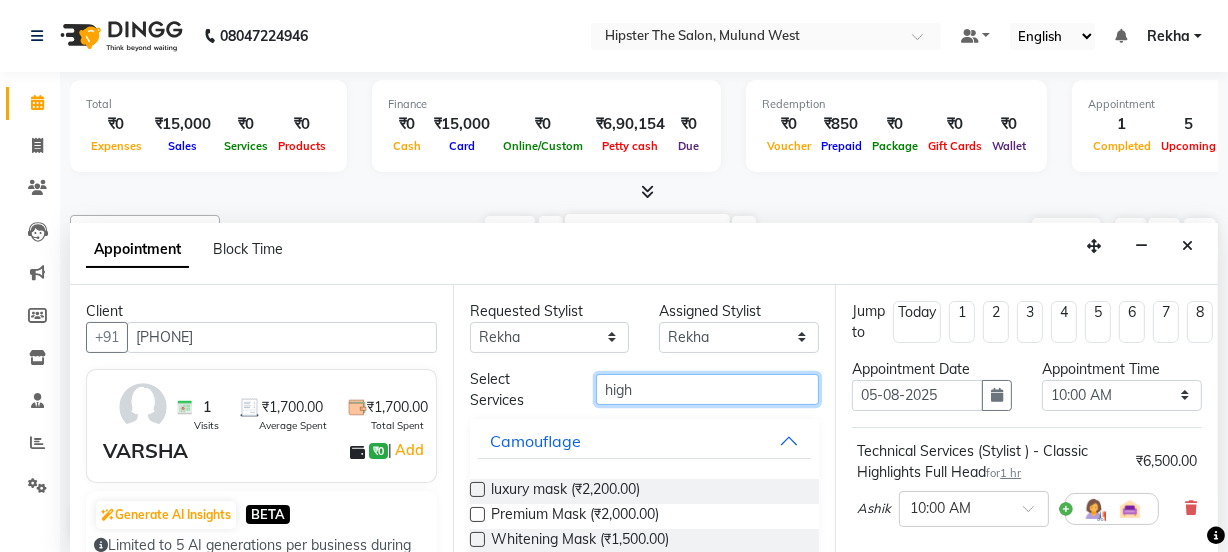click on "high" at bounding box center (707, 389) 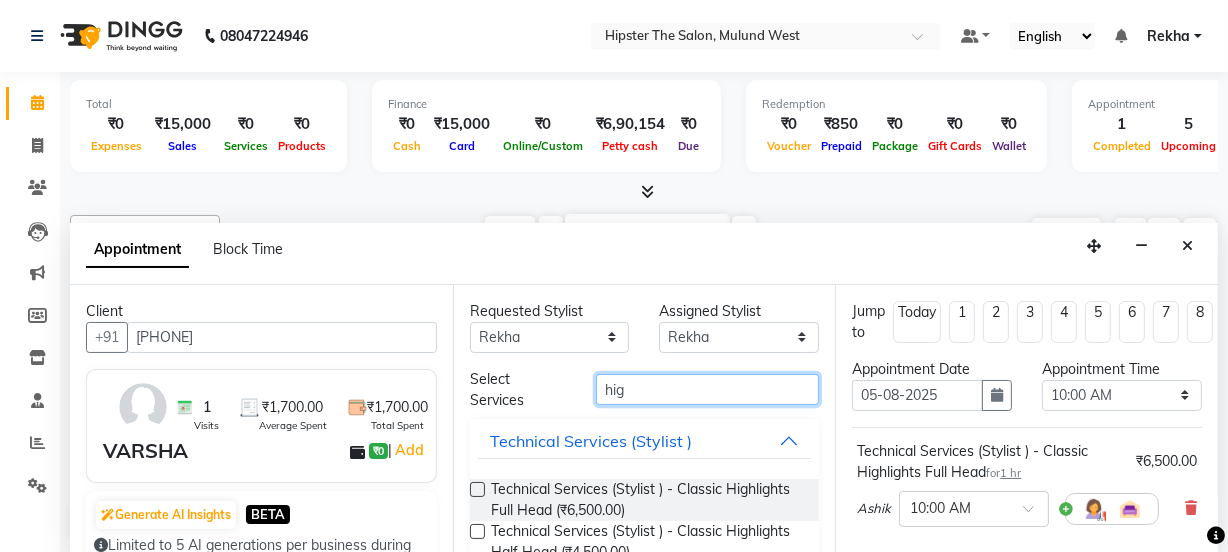type on "high" 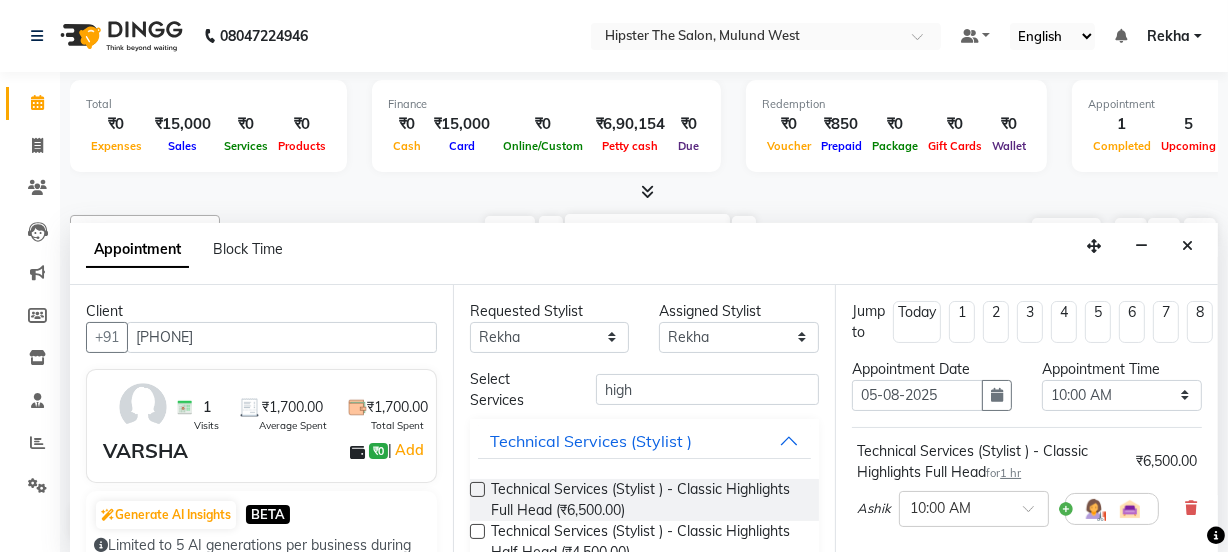 click at bounding box center (477, 489) 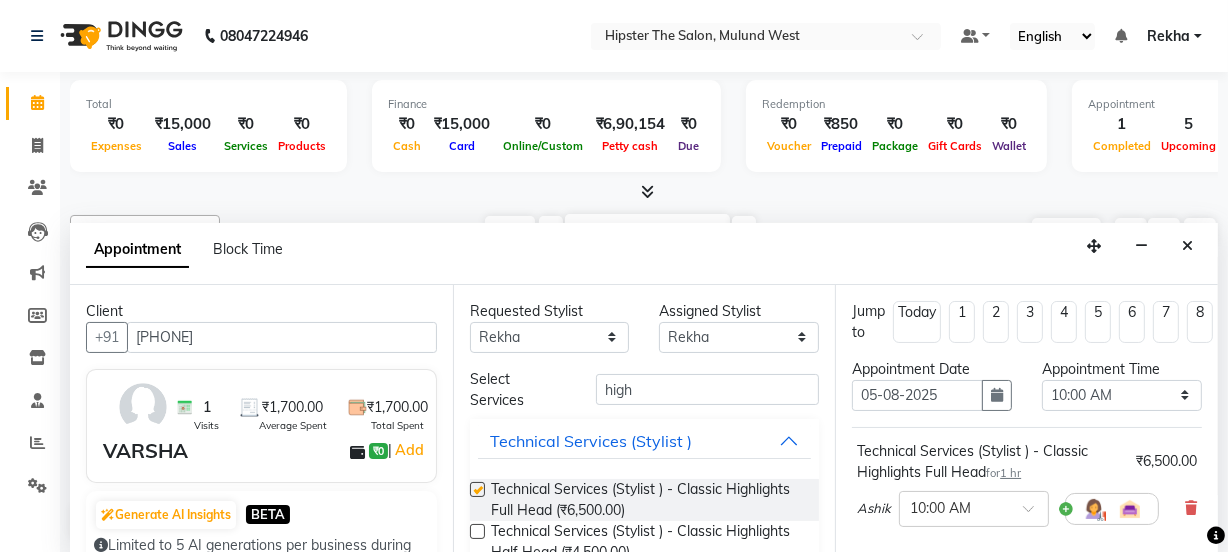 checkbox on "false" 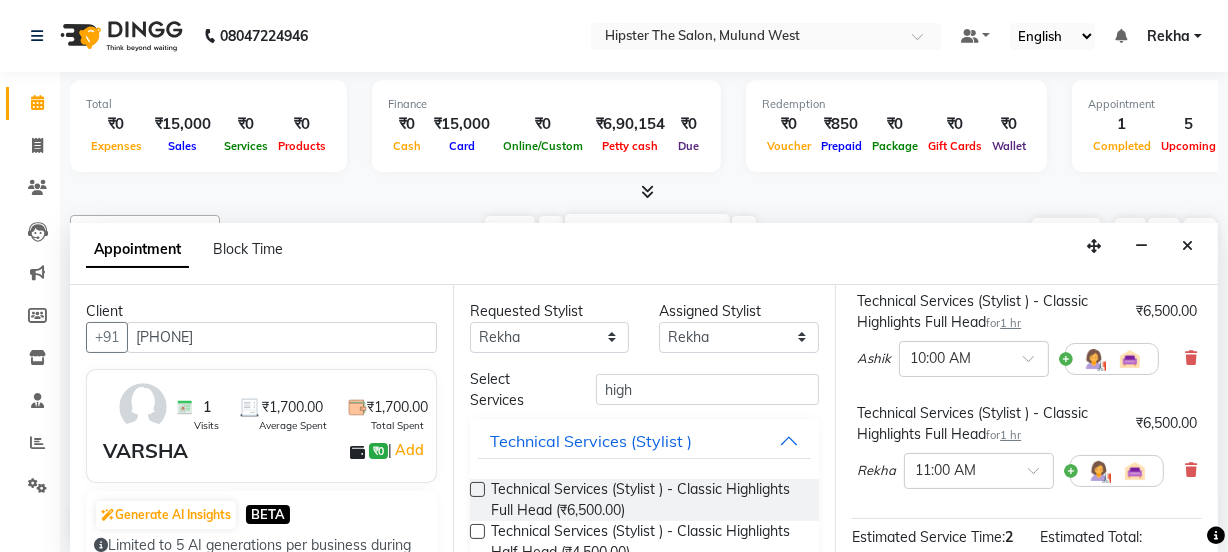 scroll, scrollTop: 120, scrollLeft: 0, axis: vertical 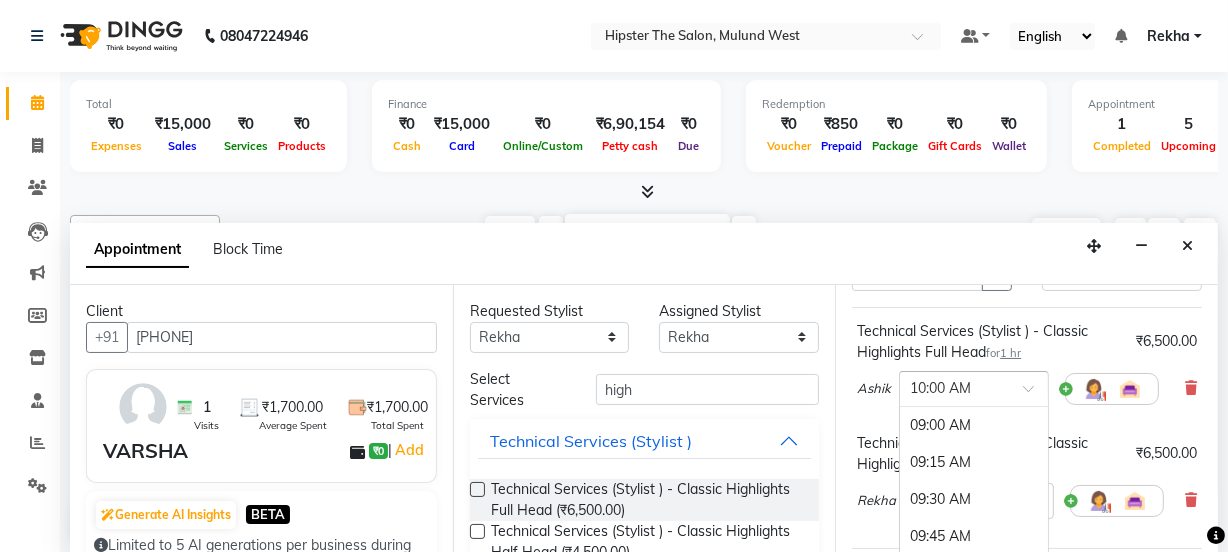 click at bounding box center (1035, 394) 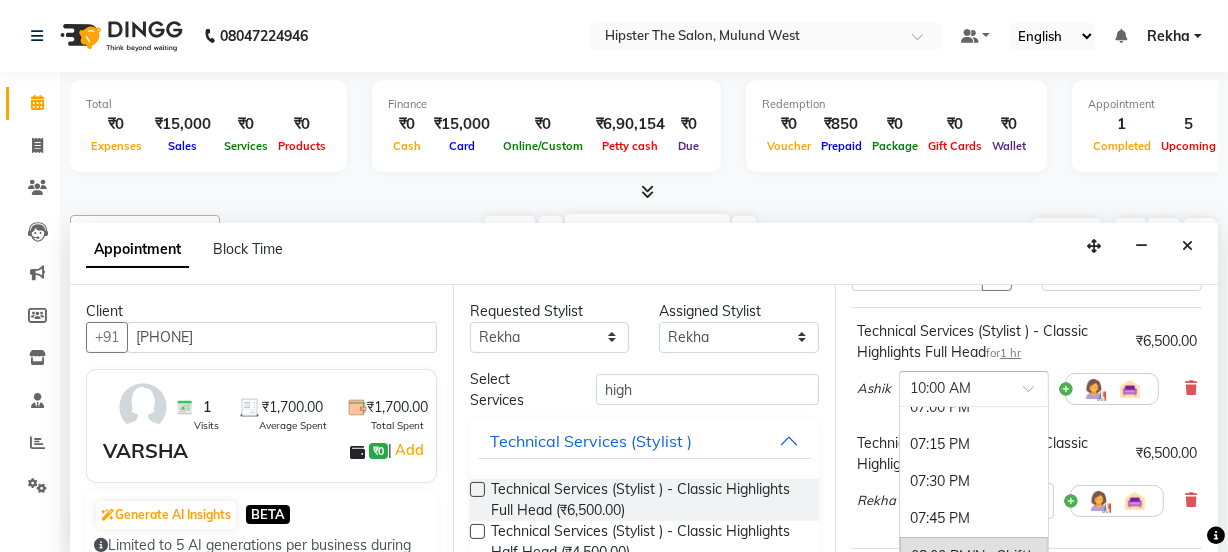 scroll, scrollTop: 1472, scrollLeft: 0, axis: vertical 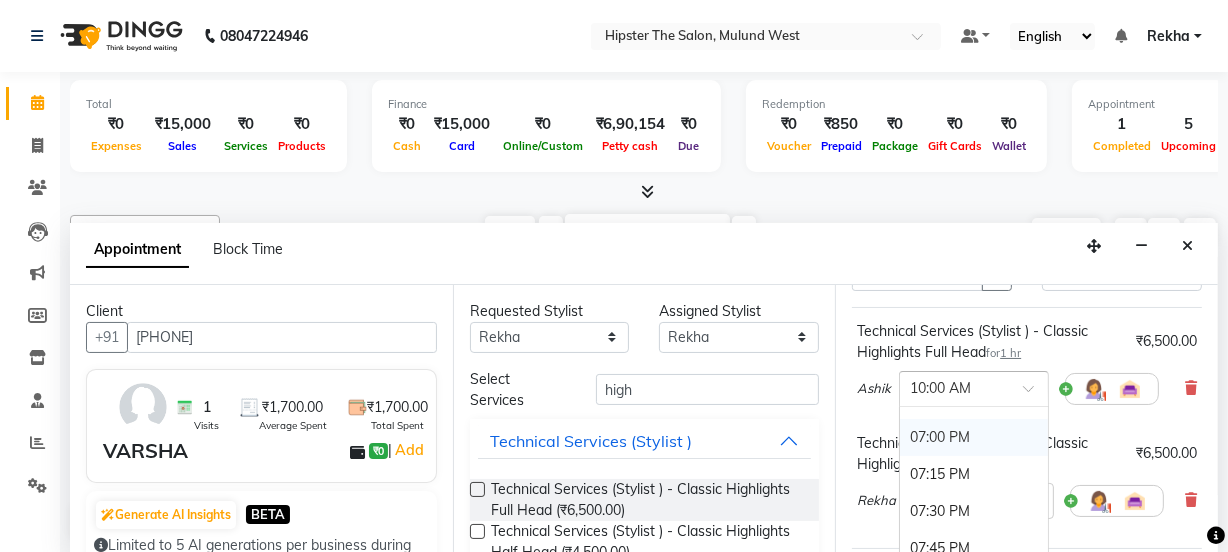 click on "07:00 PM" at bounding box center (974, 437) 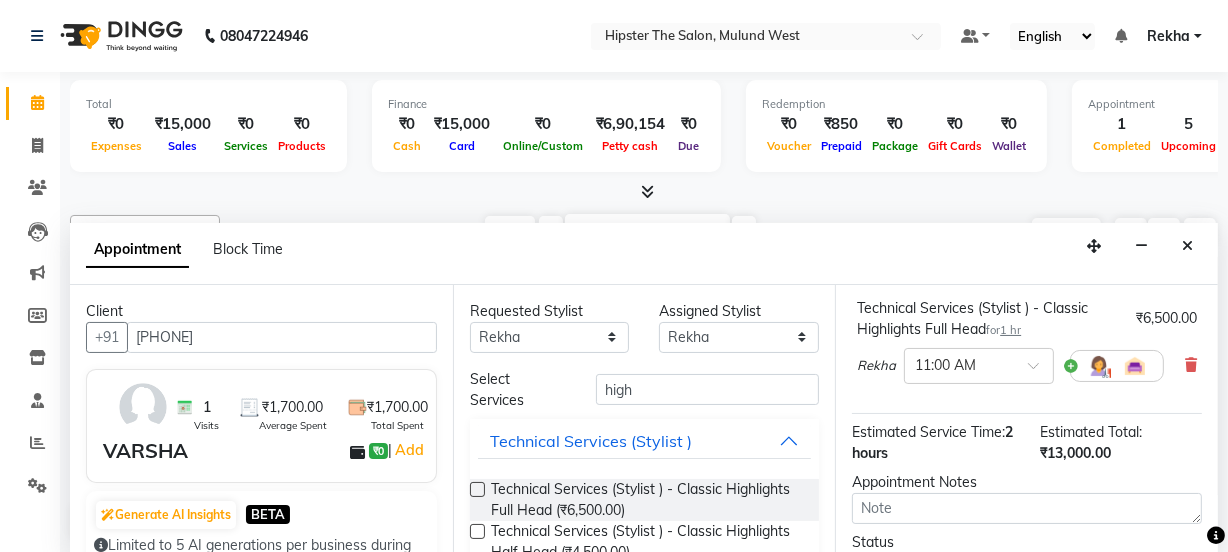 scroll, scrollTop: 297, scrollLeft: 0, axis: vertical 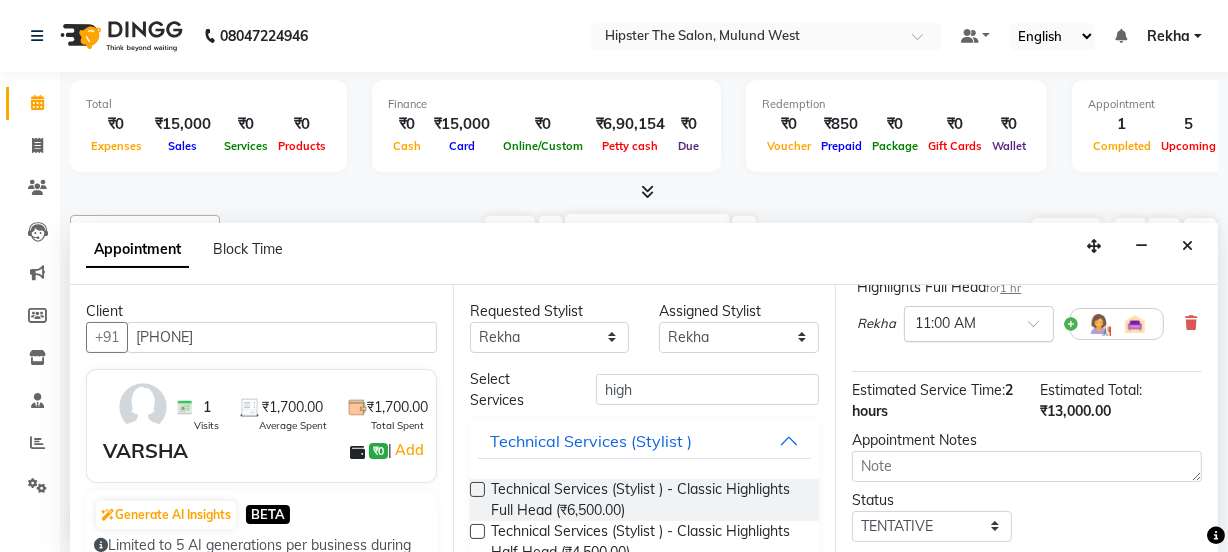 click at bounding box center (959, 322) 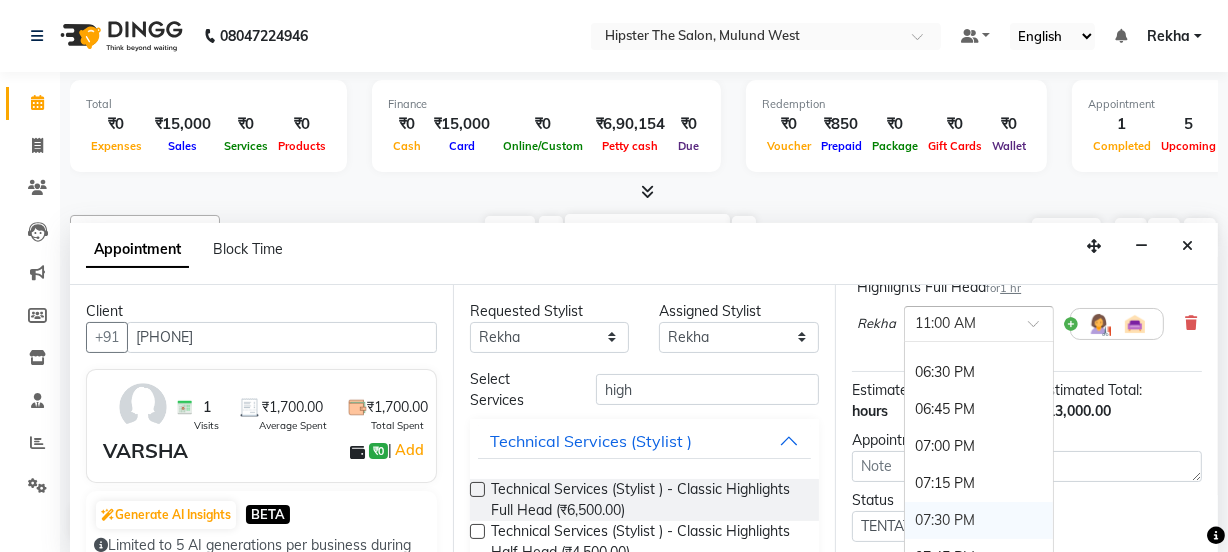 scroll, scrollTop: 1392, scrollLeft: 0, axis: vertical 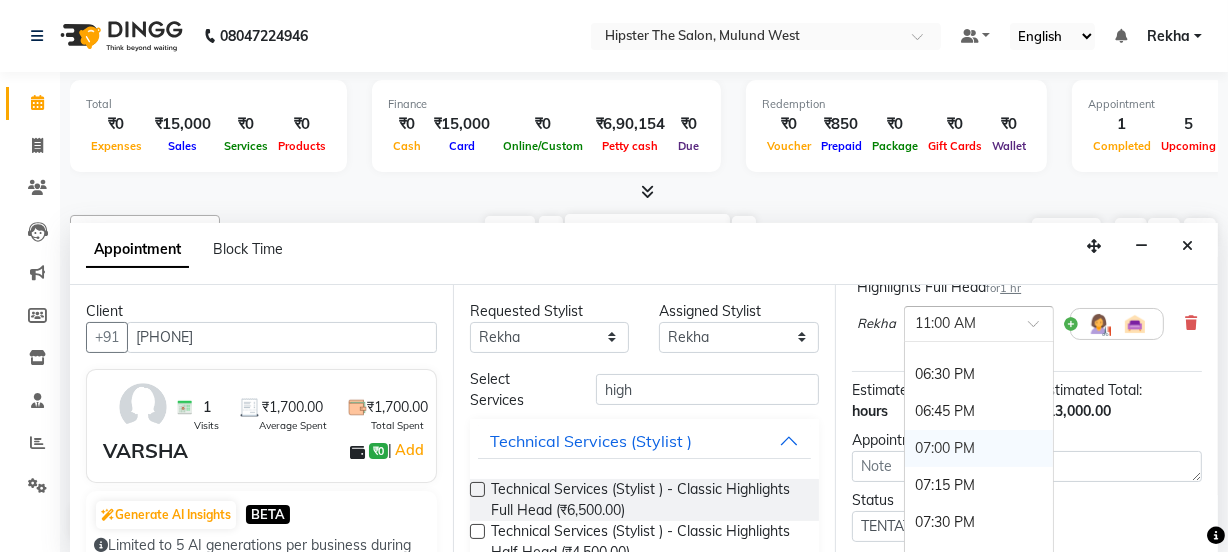 click on "07:00 PM" at bounding box center [979, 448] 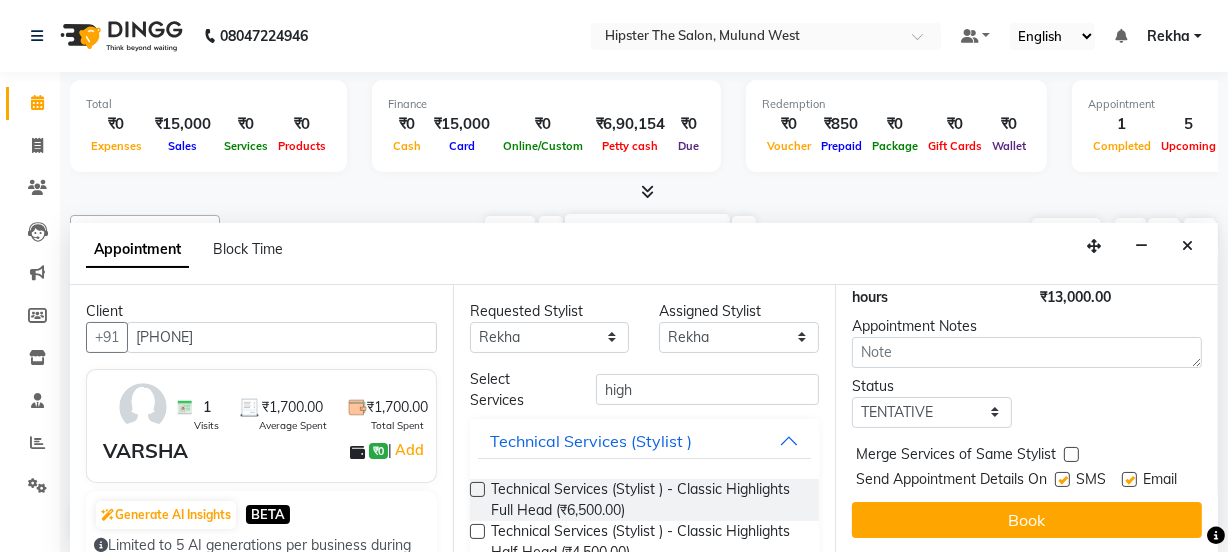 scroll, scrollTop: 462, scrollLeft: 0, axis: vertical 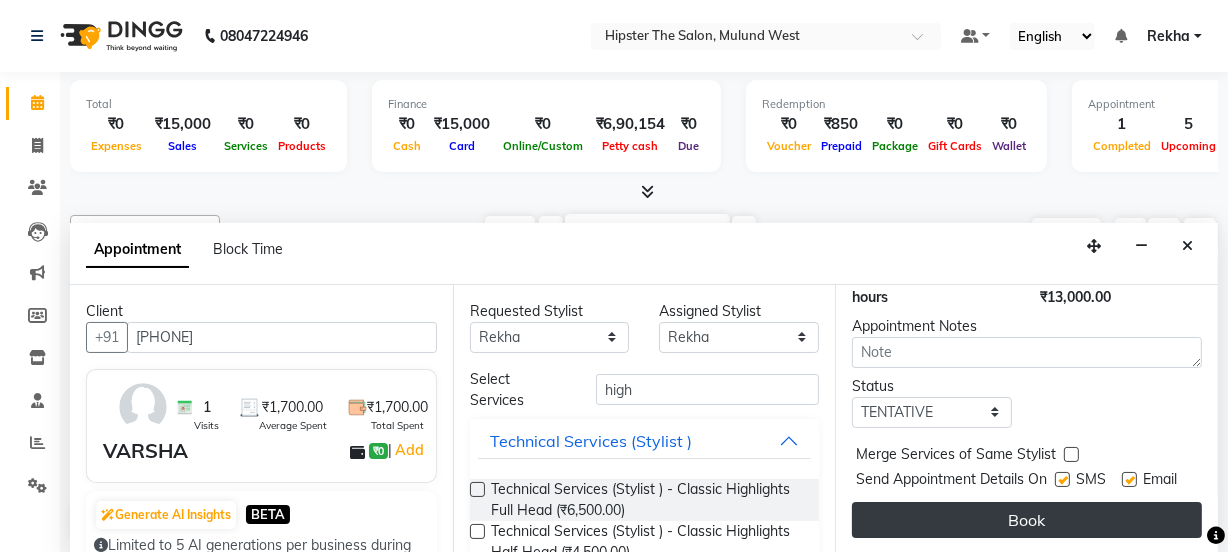 click on "Book" at bounding box center [1027, 520] 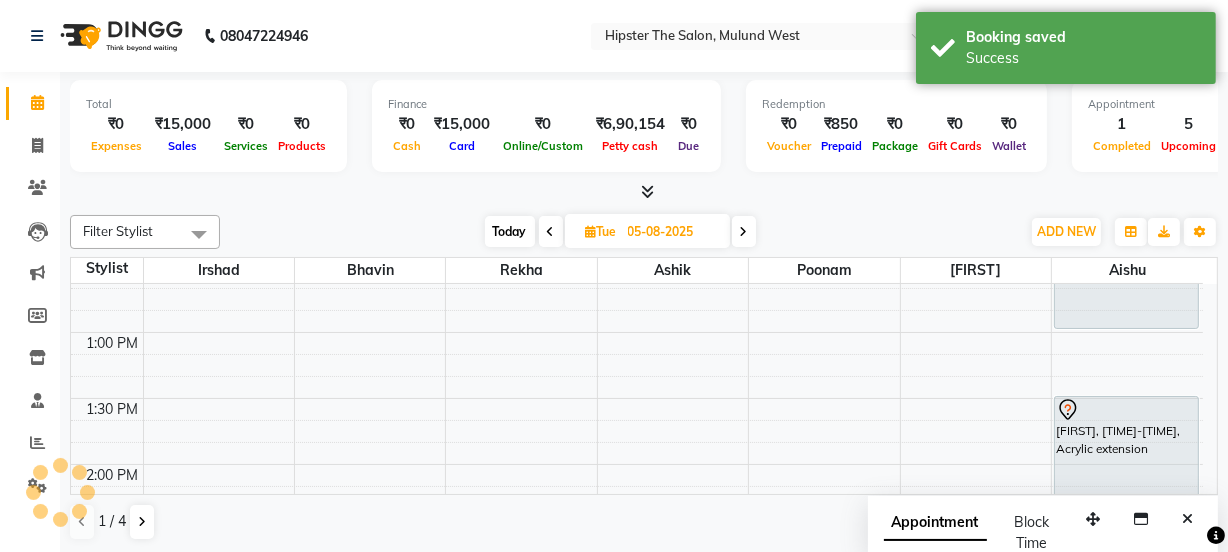 scroll, scrollTop: 0, scrollLeft: 0, axis: both 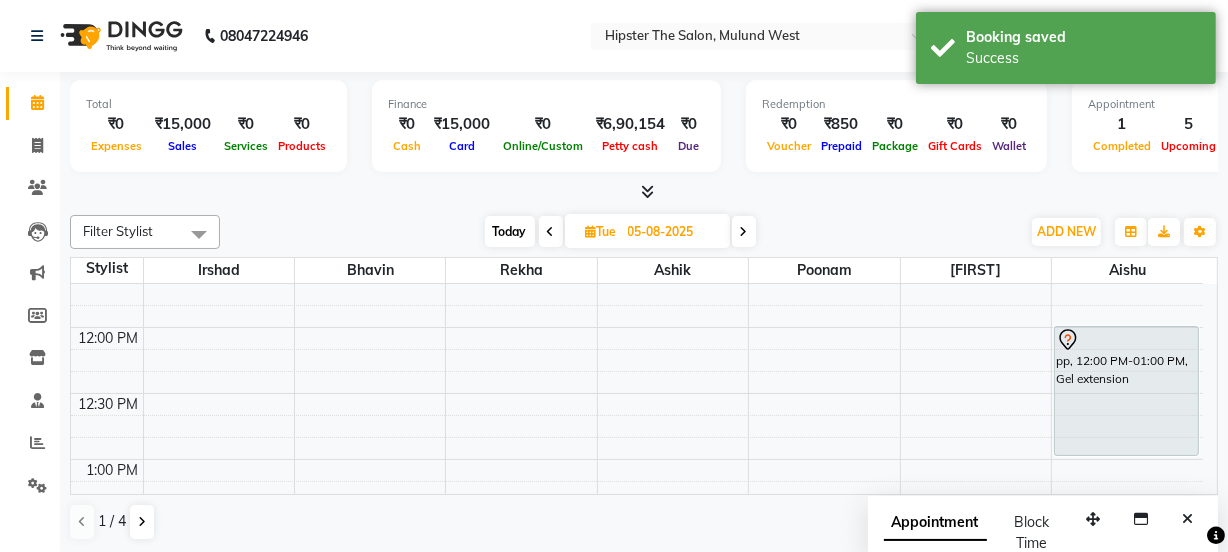 click at bounding box center [744, 232] 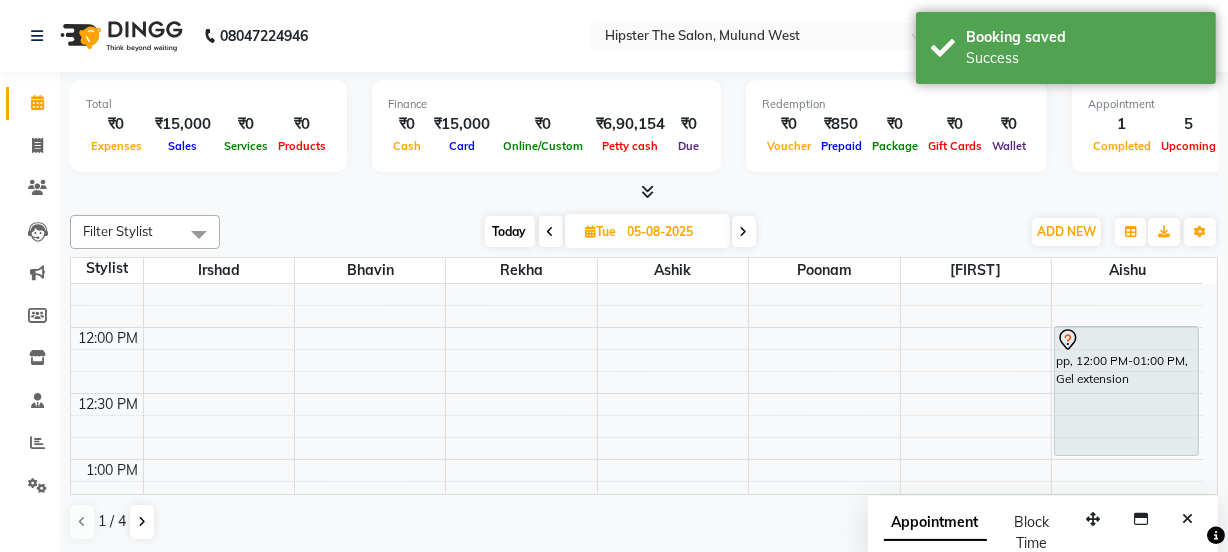 type on "06-08-2025" 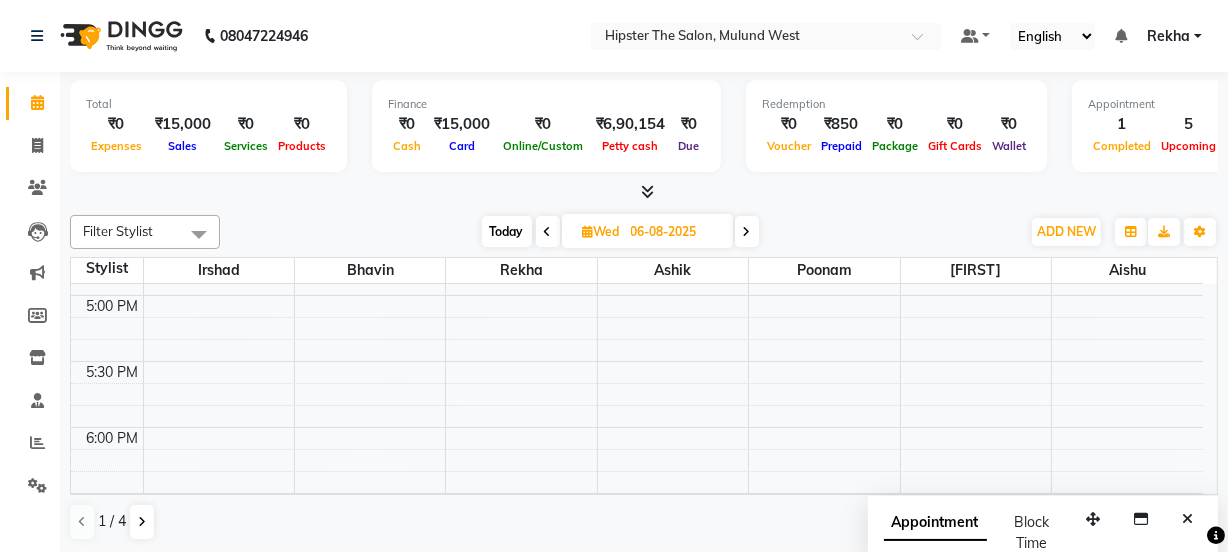 scroll, scrollTop: 1164, scrollLeft: 0, axis: vertical 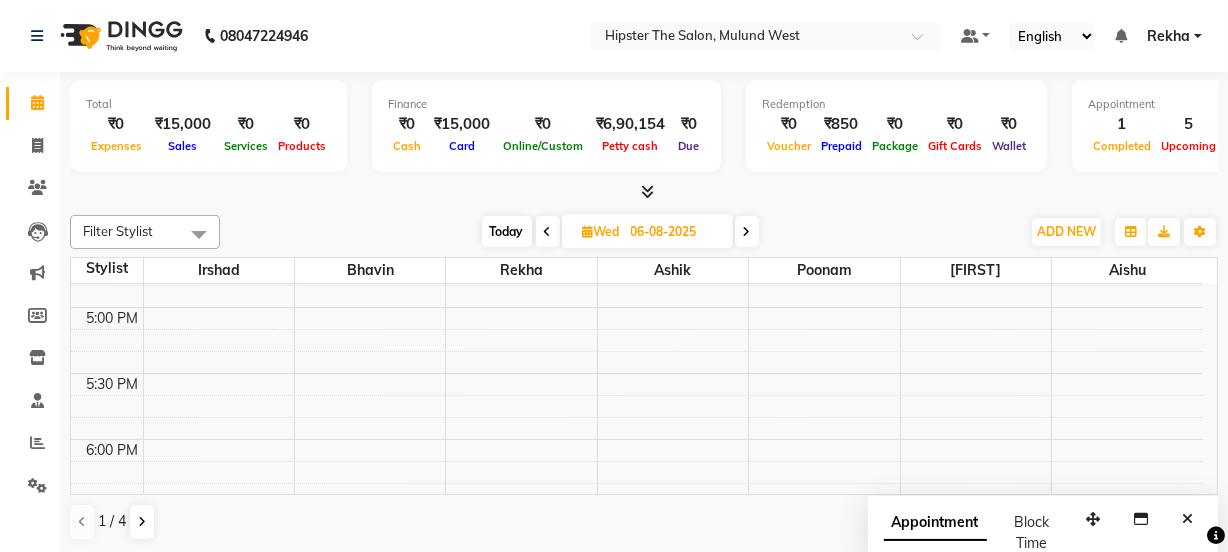 click on "06-08-2025" at bounding box center (675, 232) 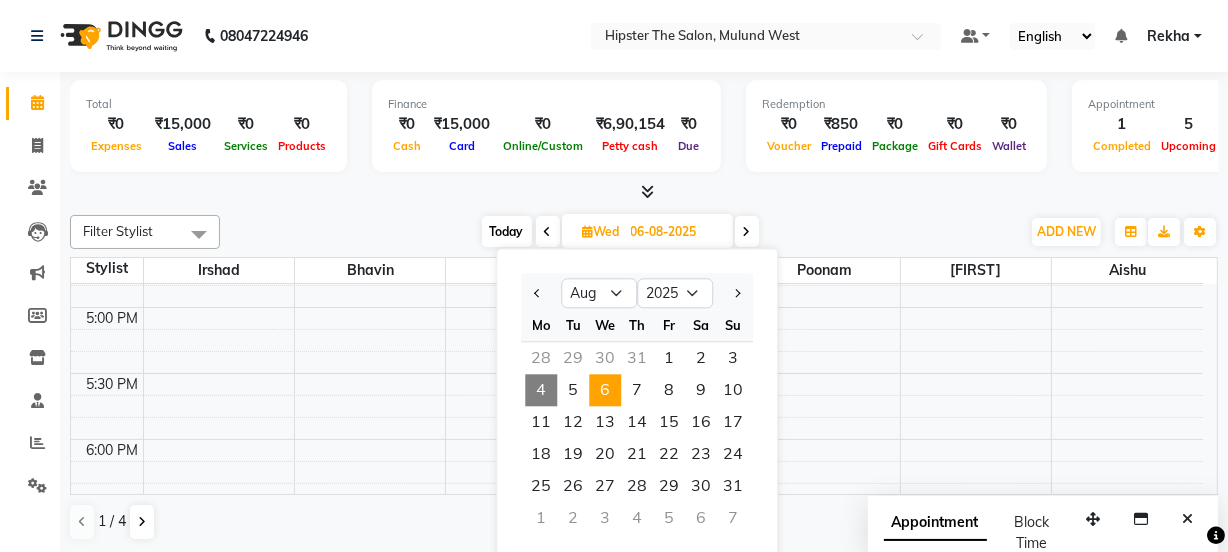 click on "Filter Stylist Select All Irshad Bhavin Rekha Ashik poonam Aditya aishu [LAST] Akansha Altaf Anil Anup Lucky [LAST] Namrata Neelam Raju Rijvanna saif salman Saneef sweta Vaibhav vicky Today Wed [DATE] Jan Feb Mar Apr May Jun Jul Aug Sep Oct Nov Dec 2015 2016 2017 2018 2019 2020 2021 2022 2023 2024 2025 2026 2027 2028 2029 2030 2031 2032 2033 2034 2035 Mo Tu We Th Fr Sa Su 28 29 30 31 1 2 3 4 5 6 7 8 9 10 11 12 13 14 15 16 17 18 19 20 21 22 23 24 25 26 27 28 29 30 31 1 2 3 4 5 6 7 Toggle Dropdown Add Appointment Add Invoice Add Expense Add Attendance Add Client Add Transaction Toggle Dropdown Add Appointment Add Invoice Add Expense Add Attendance Add Client ADD NEW Toggle Dropdown Add Appointment Add Invoice Add Expense Add Attendance Add Client Add Transaction Filter Stylist Select All Irshad Bhavin Rekha Ashik poonam Aditya aishu [LAST] Akansha Altaf Anil Anup Lucky [LAST] Namrata Neelam Raju Rijvanna saif salman Saneef sweta Vaibhav vicky Select Services high Camouflage luxury mask (₹2,200.00) Premium Mask (₹2,000.00) Whitening Mask (₹1,500.00) Tightening Mask (₹1,200.00) Hydrating Mask (₹800.00) Camouflage - Hydrating Mask (₹800.00) Camouflage - Tightening Mask (₹1,200.00) Camouflage - Whitening Mask (₹1,500.00) Camouflage - Premium Mask (₹2,000.00) Bead wax nose (₹200.00) bear wax full nose (₹400.00) bear wax upper lip (₹170.00) bear wax chin (₹170.00) bear wax lower lip (₹170.00) bear wax forehead (₹170.00) bear wax side locks (₹400.00) bear wax full face (₹800.00) bear wax underarms (₹500.00) bear wax brazilian line (₹1,000.00) Threading" 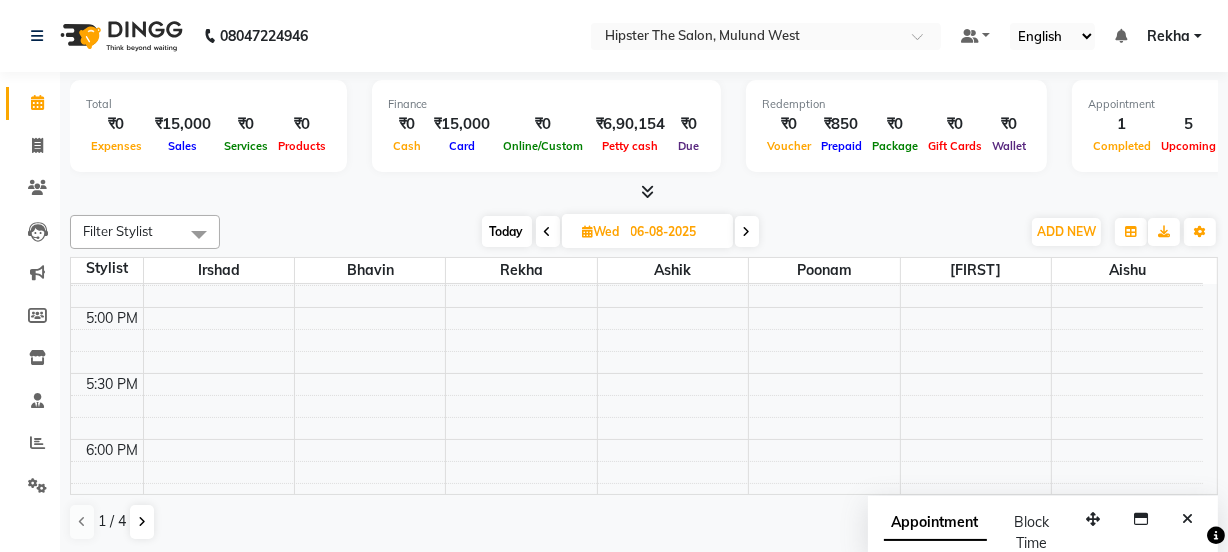 click at bounding box center [747, 232] 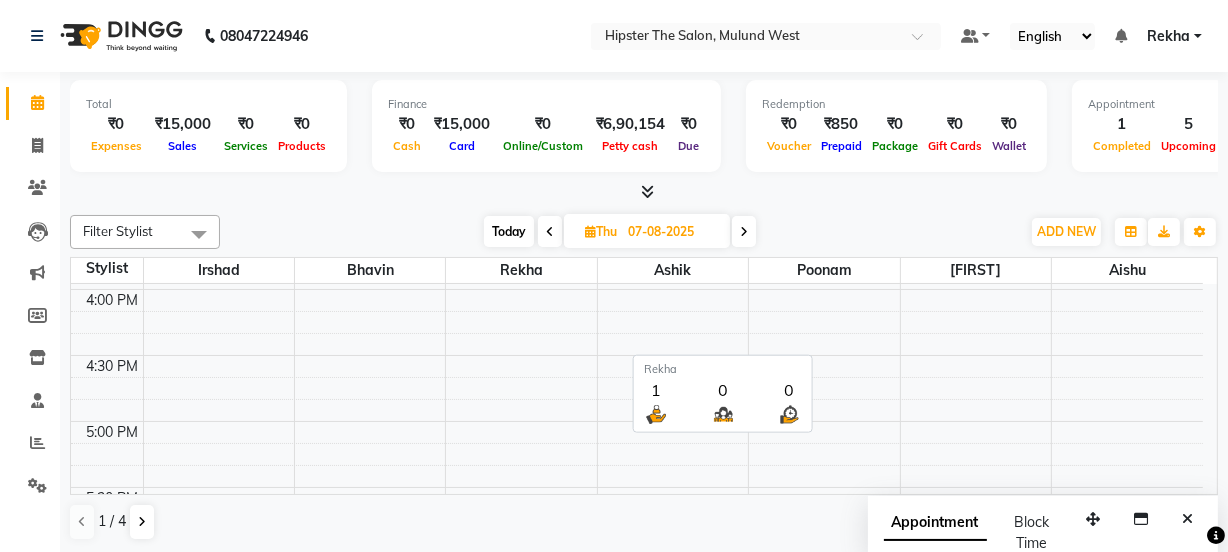 scroll, scrollTop: 1040, scrollLeft: 0, axis: vertical 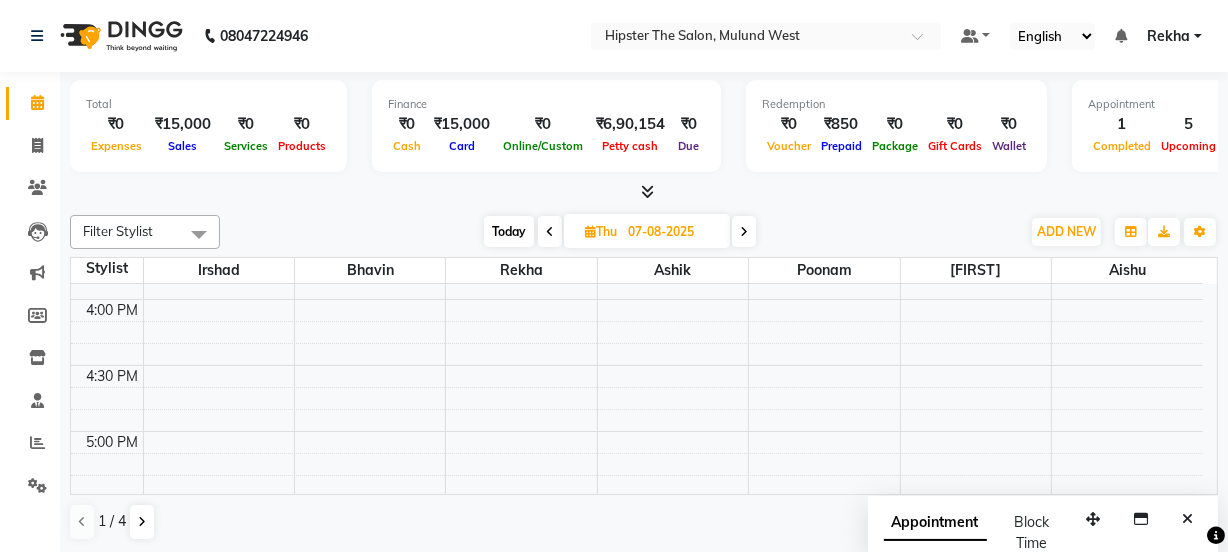 click on "Today" at bounding box center [509, 231] 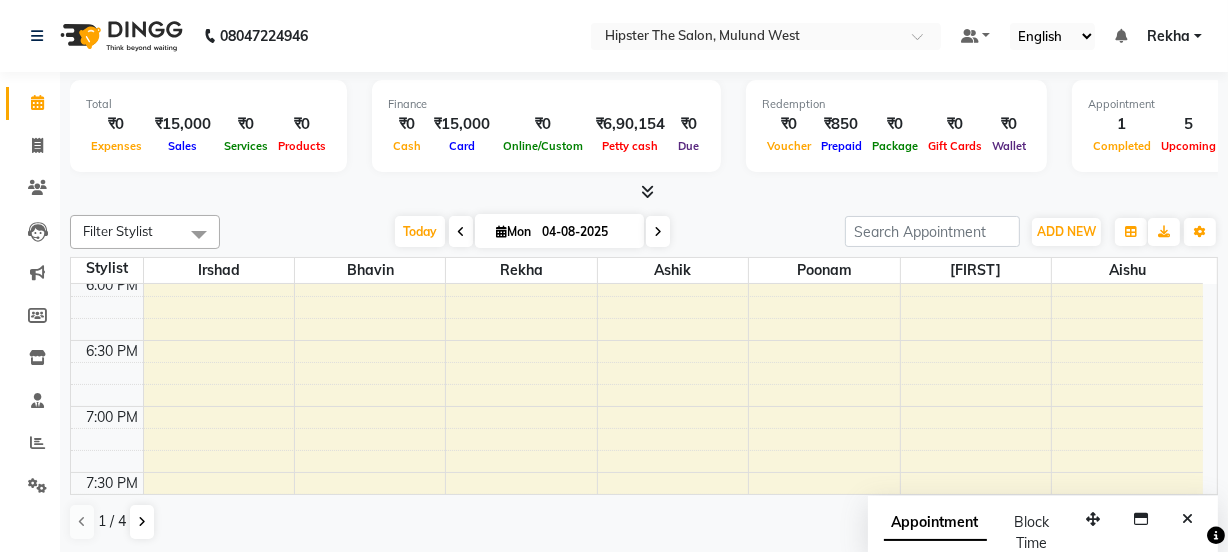 scroll, scrollTop: 1327, scrollLeft: 0, axis: vertical 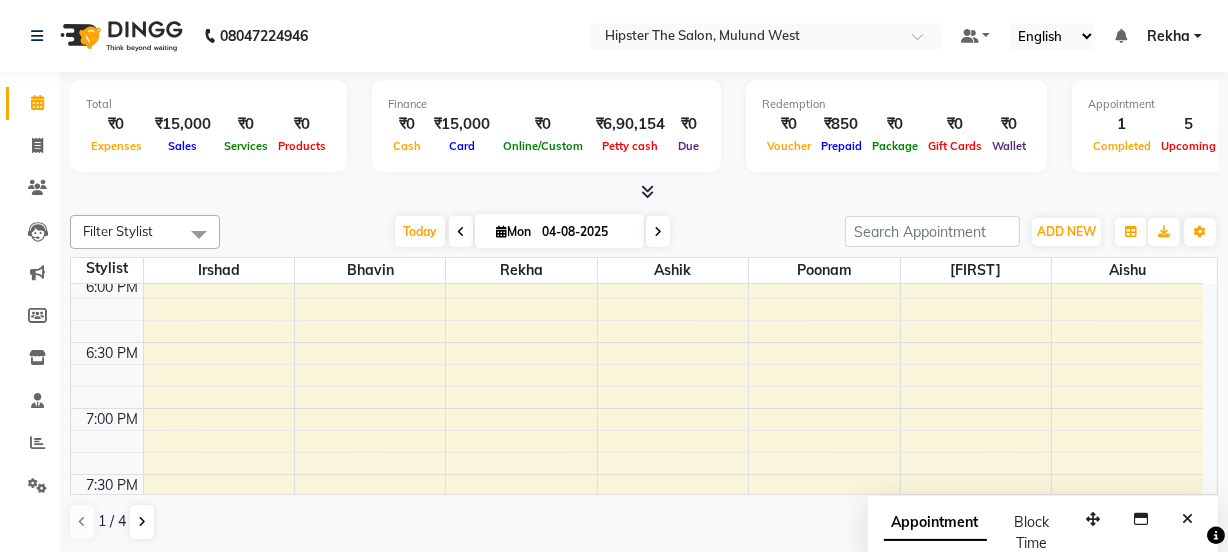 click on "04-08-2025" at bounding box center [586, 232] 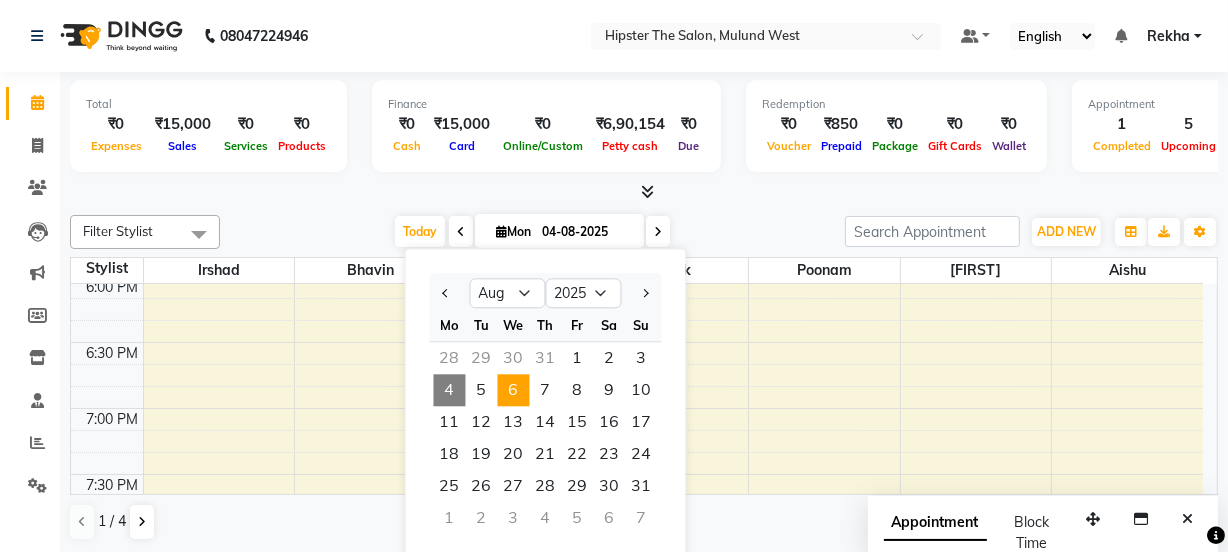 click on "6" at bounding box center [514, 390] 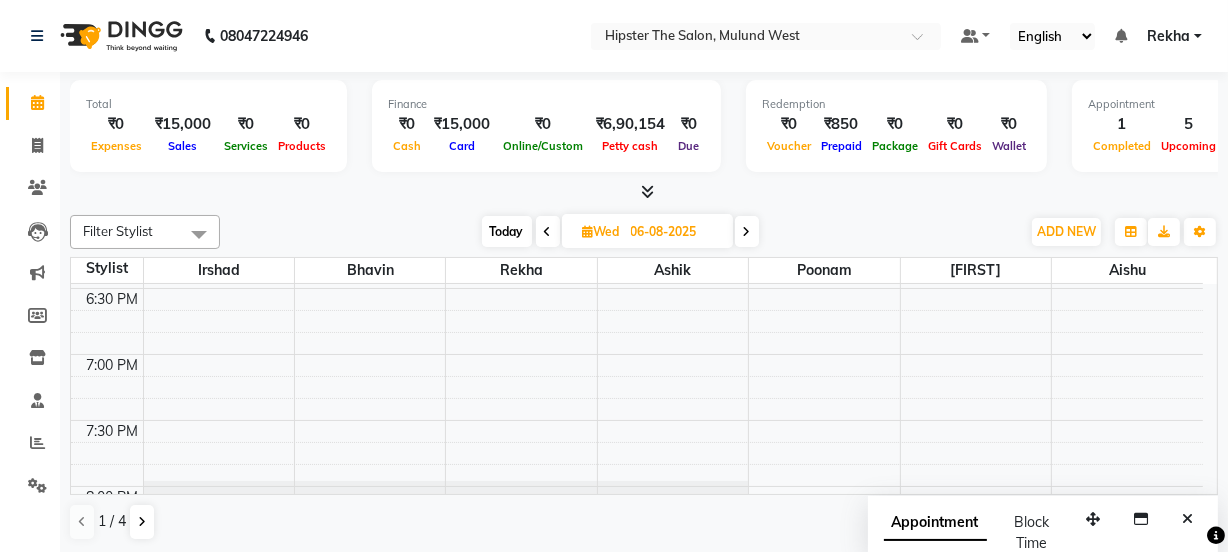 scroll, scrollTop: 1382, scrollLeft: 0, axis: vertical 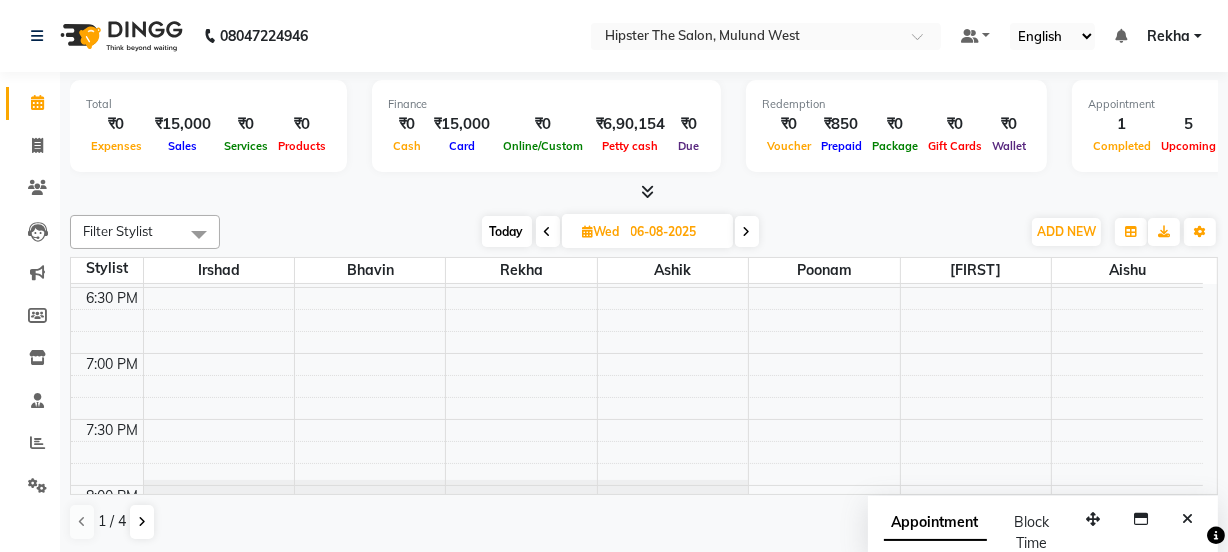 click on "8:00 AM 8:30 AM 9:00 AM 9:30 AM 10:00 AM 10:30 AM 11:00 AM 11:30 AM 12:00 PM 12:30 PM 1:00 PM 1:30 PM 2:00 PM 2:30 PM 3:00 PM 3:30 PM 4:00 PM 4:30 PM 5:00 PM 5:30 PM 6:00 PM 6:30 PM 7:00 PM 7:30 PM 8:00 PM 8:30 PM 9:00 PM 9:30 PM 10:00 PM 10:30 PM" at bounding box center [637, -109] 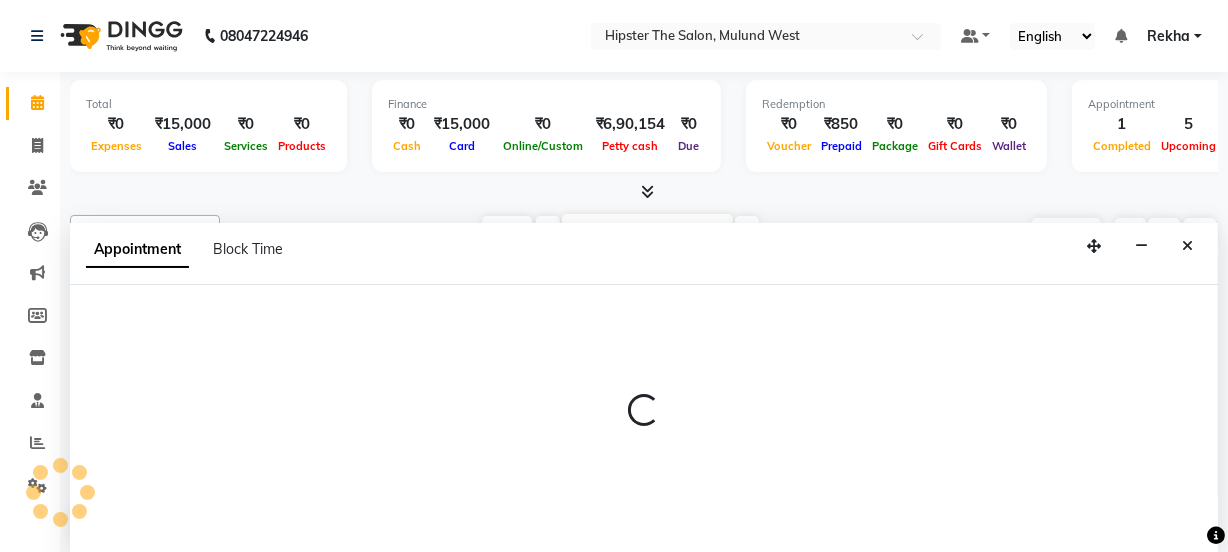 scroll, scrollTop: 0, scrollLeft: 0, axis: both 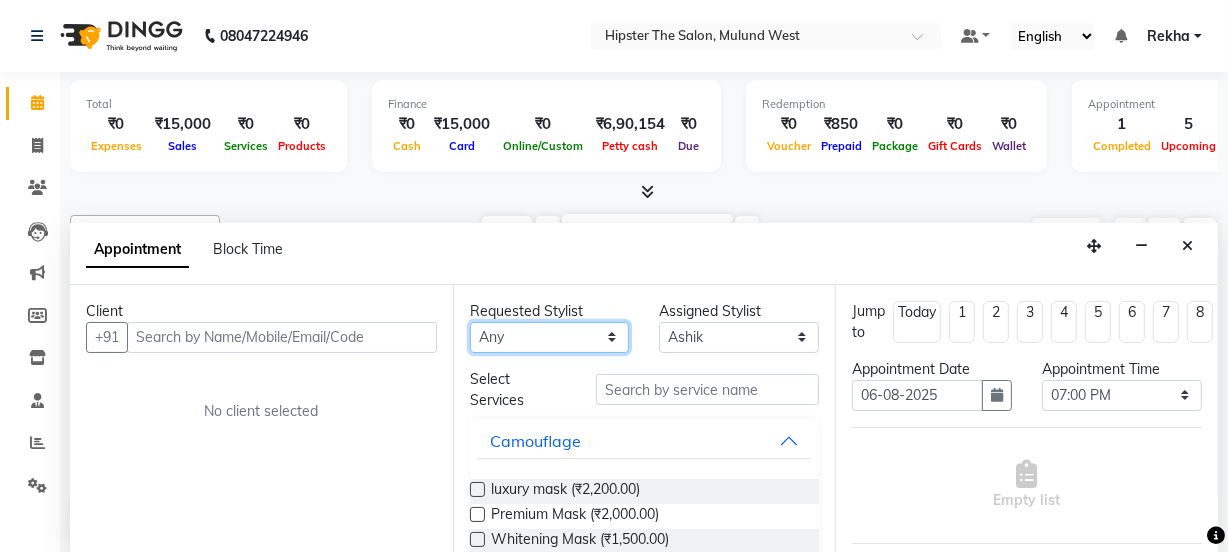 click on "Any Aditya aishu Akansha Altaf Anil Anup Ashik Bhavin Irshad Lucky meeth minaz  Namrata Neelam poonam Raju Rekha Rijvanna saif salman Saneef sweta  Vaibhav vicky" at bounding box center (550, 337) 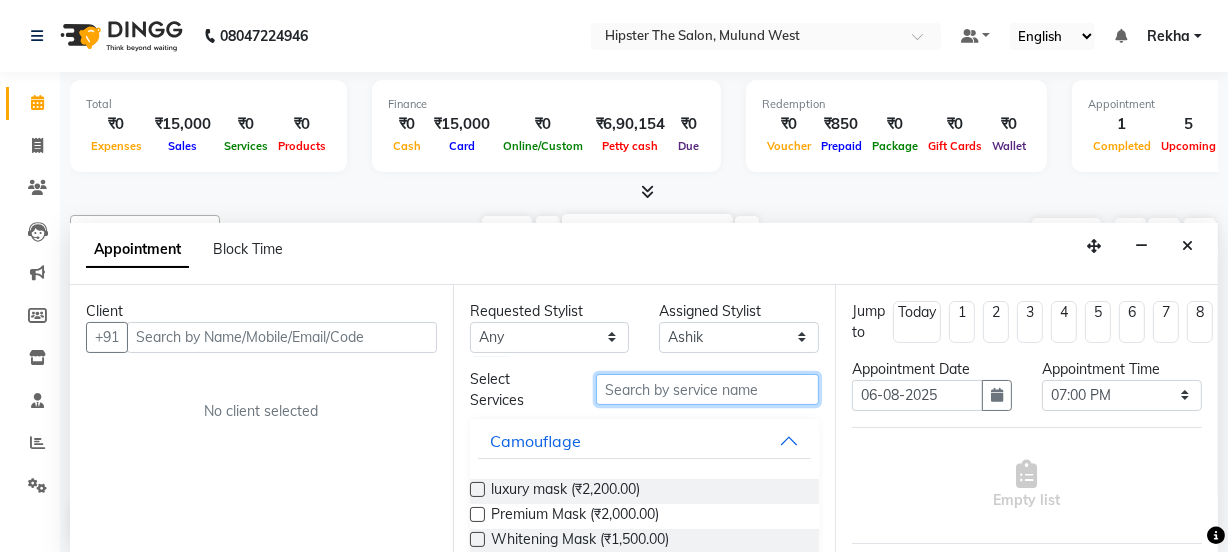 click at bounding box center [707, 389] 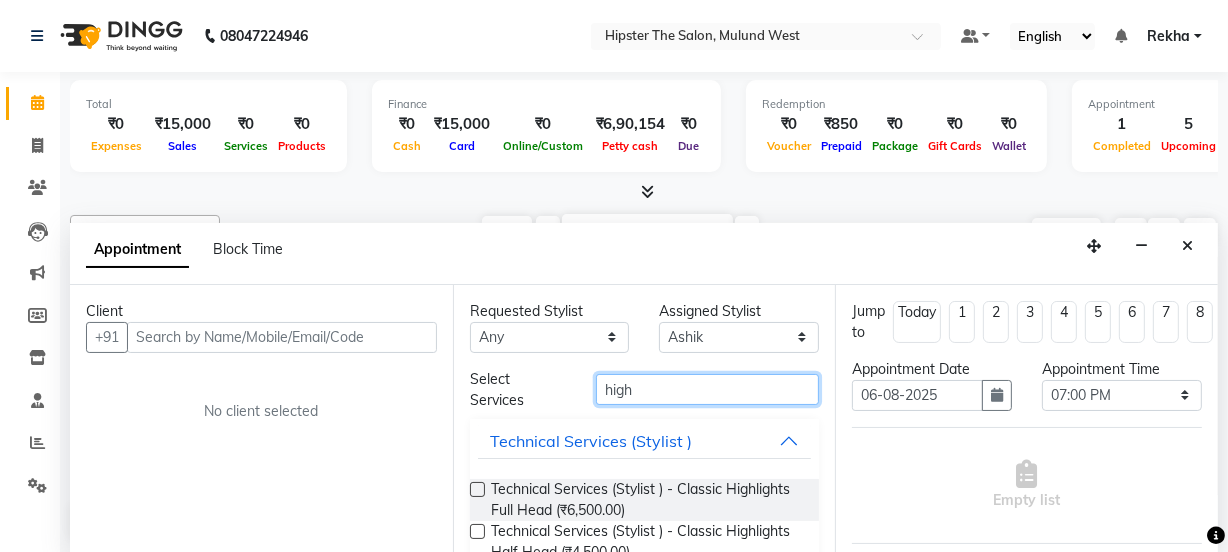 type on "high" 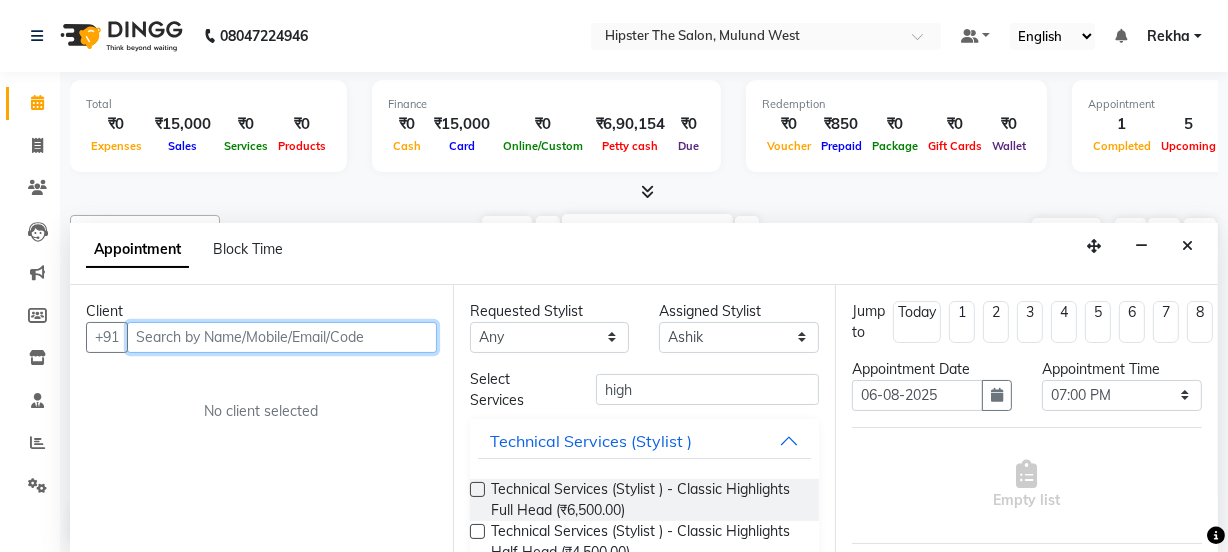 click at bounding box center (282, 337) 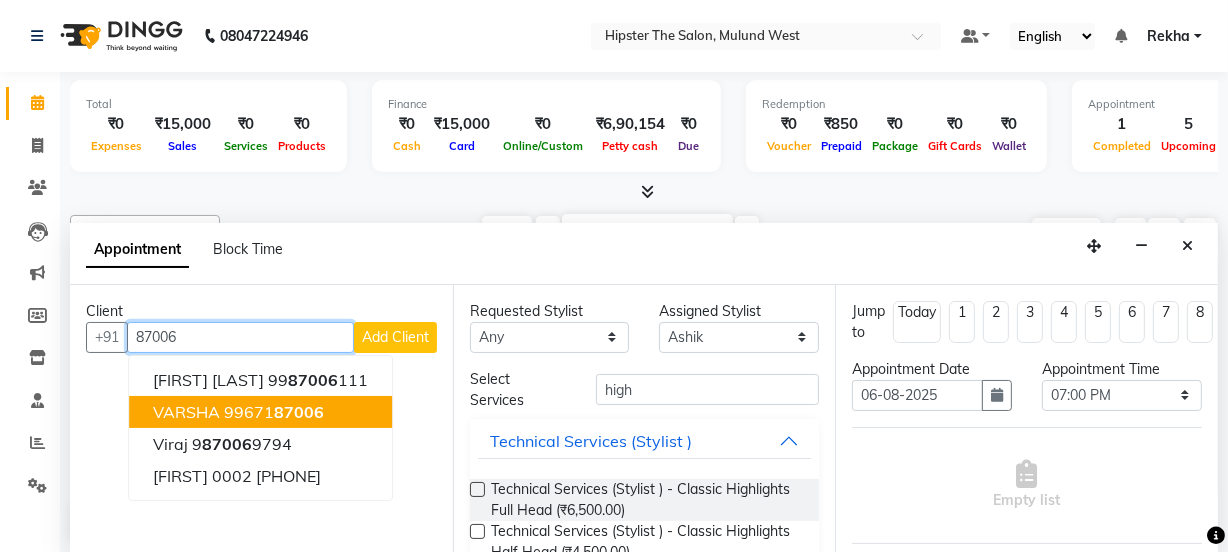 click on "VARSHA" at bounding box center (186, 412) 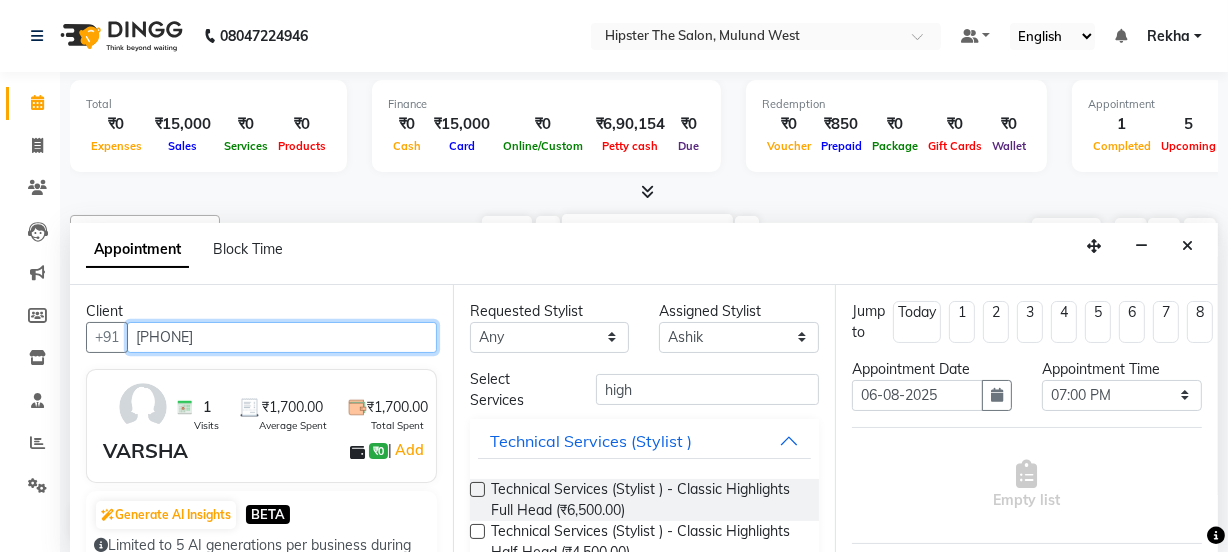 type on "[PHONE]" 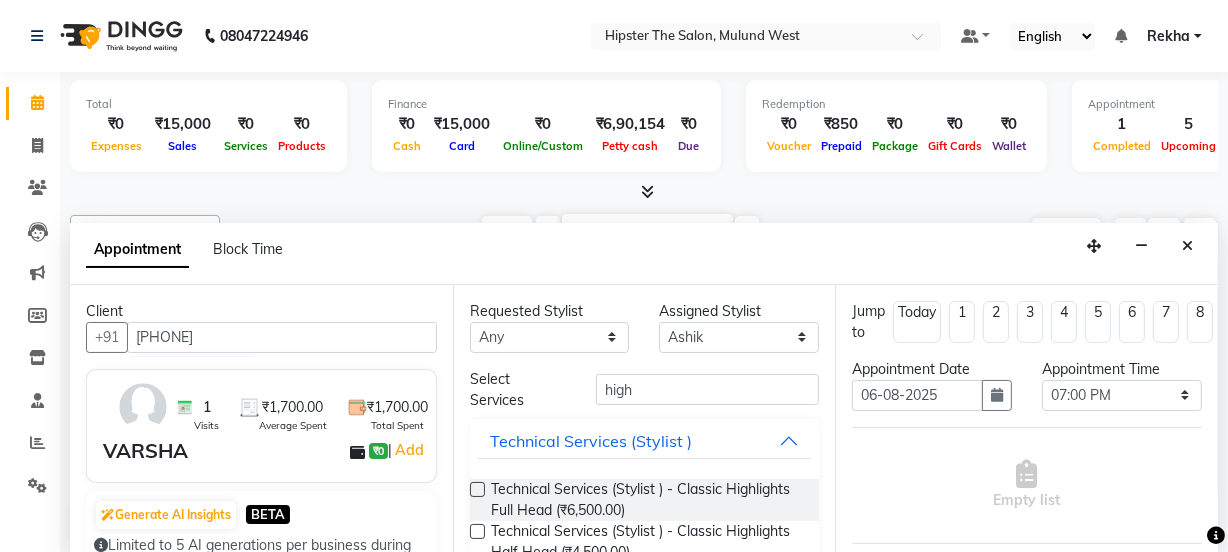 click at bounding box center [477, 489] 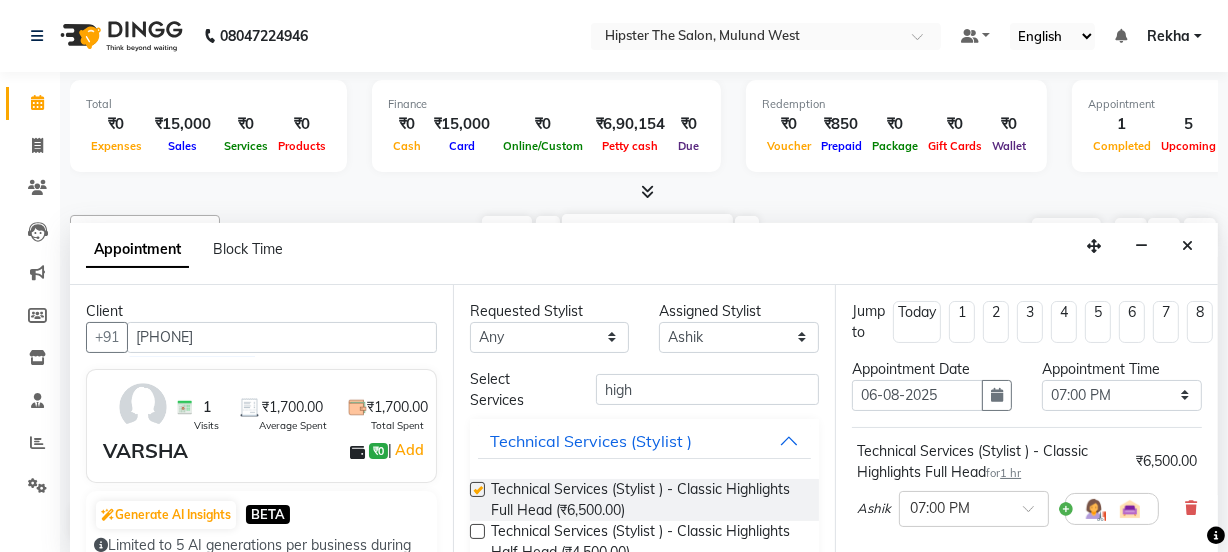 checkbox on "false" 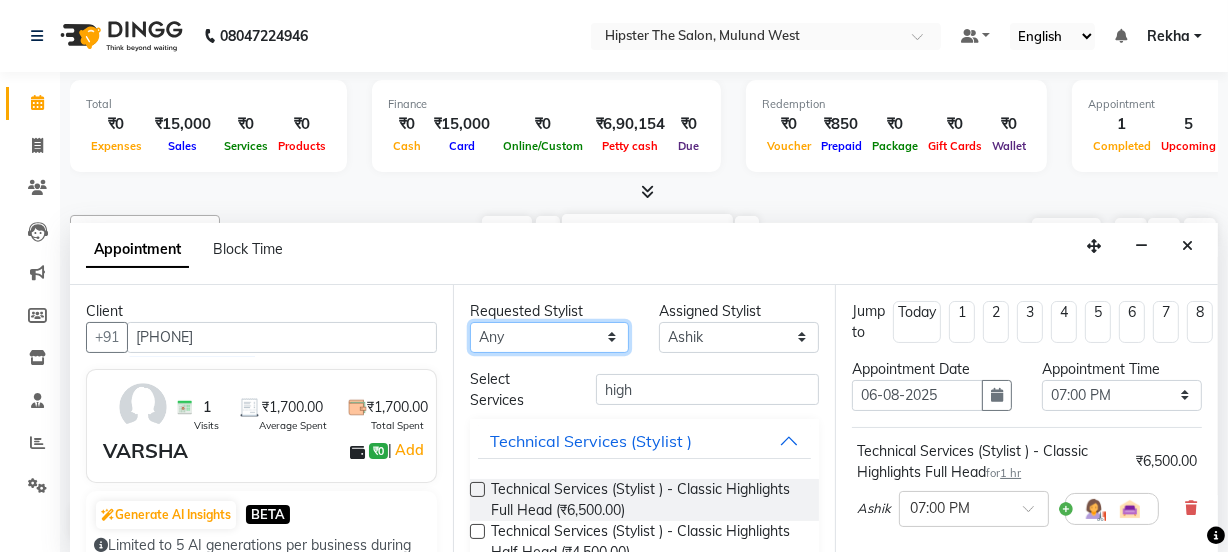 click on "Any Aditya aishu Akansha Altaf Anil Anup Ashik Bhavin Irshad Lucky meeth minaz  Namrata Neelam poonam Raju Rekha Rijvanna saif salman Saneef sweta  Vaibhav vicky" at bounding box center [550, 337] 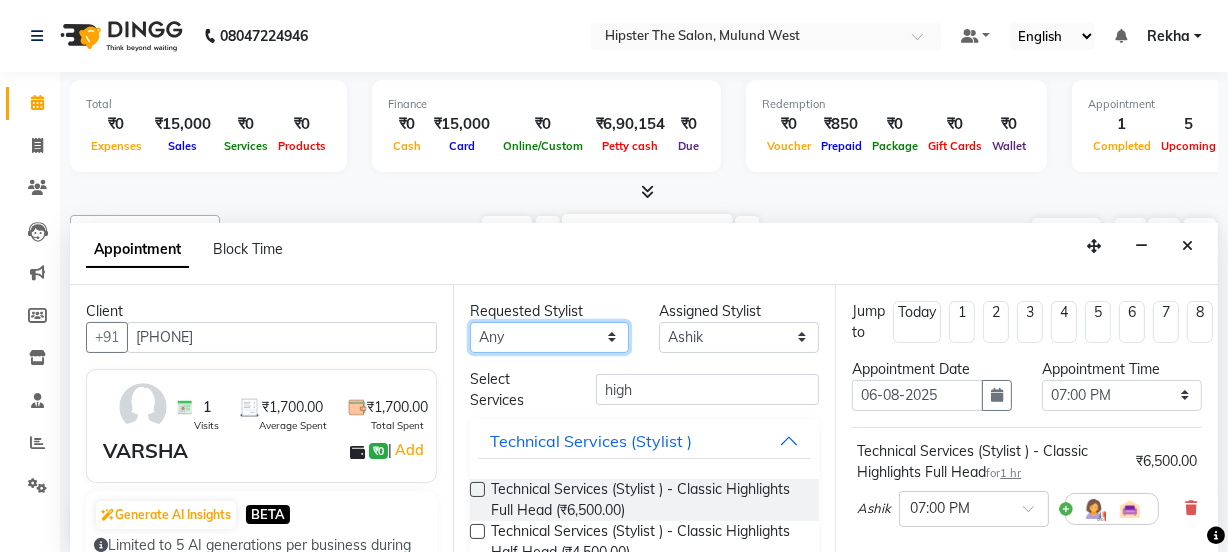 select on "32386" 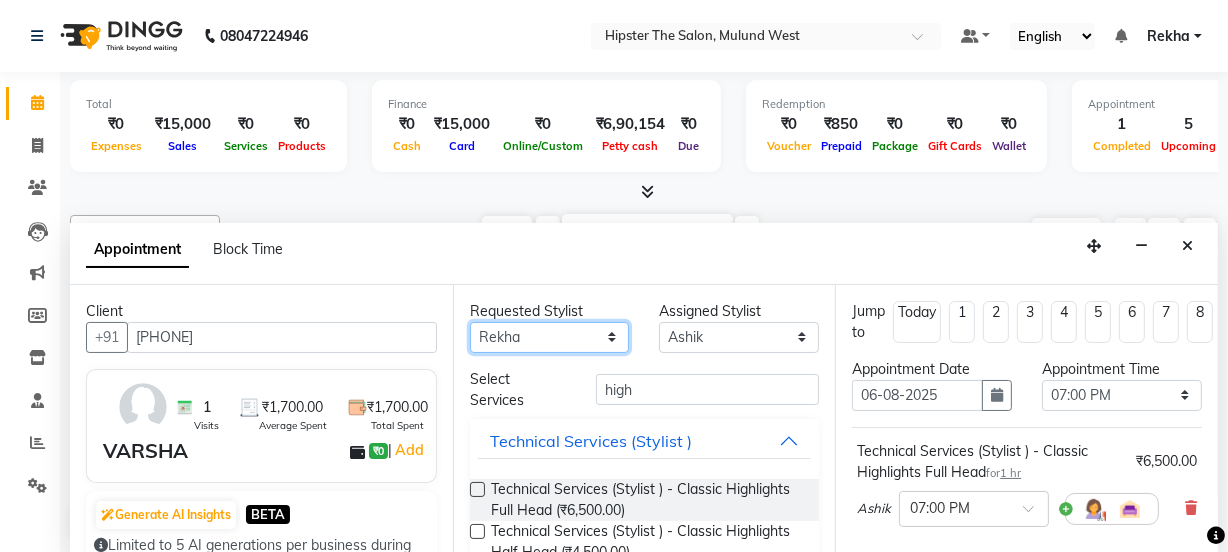 click on "Any Aditya aishu Akansha Altaf Anil Anup Ashik Bhavin Irshad Lucky meeth minaz  Namrata Neelam poonam Raju Rekha Rijvanna saif salman Saneef sweta  Vaibhav vicky" at bounding box center [550, 337] 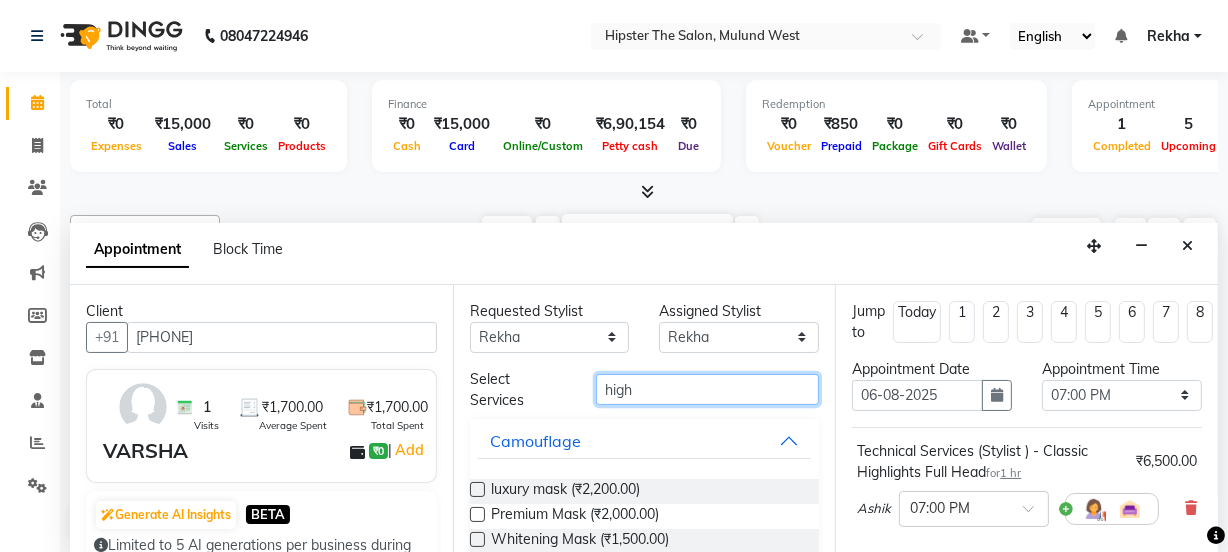 drag, startPoint x: 651, startPoint y: 375, endPoint x: 647, endPoint y: 388, distance: 13.601471 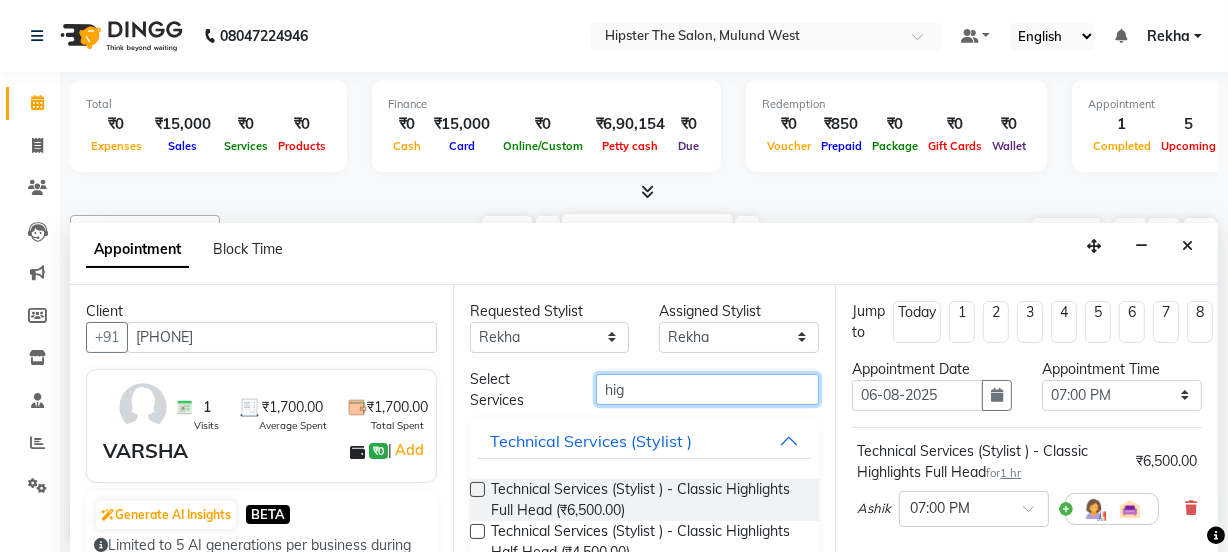 type on "high" 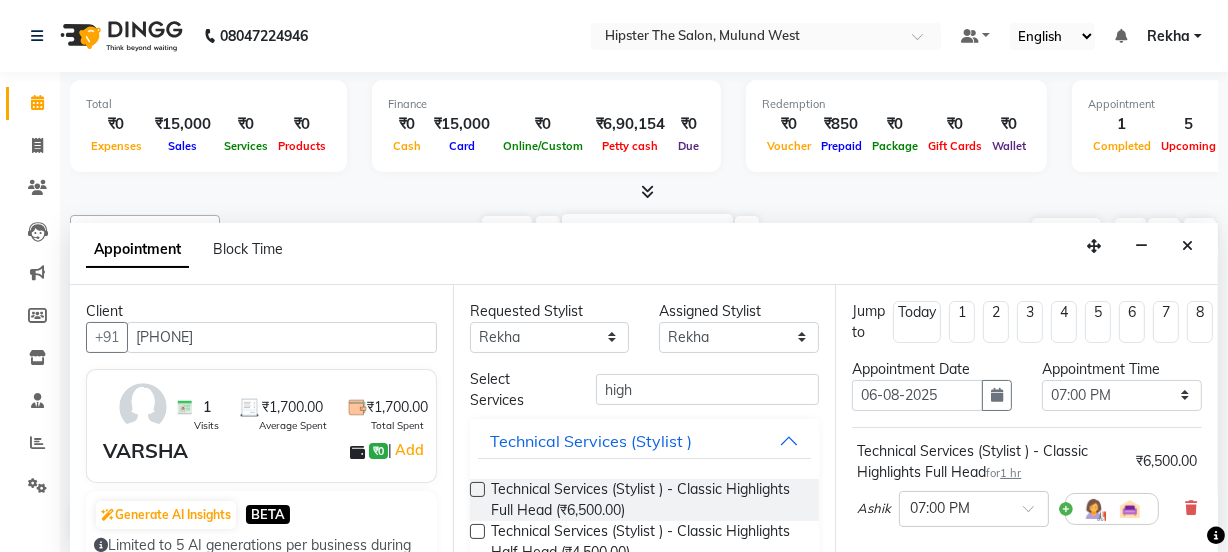 click at bounding box center [477, 489] 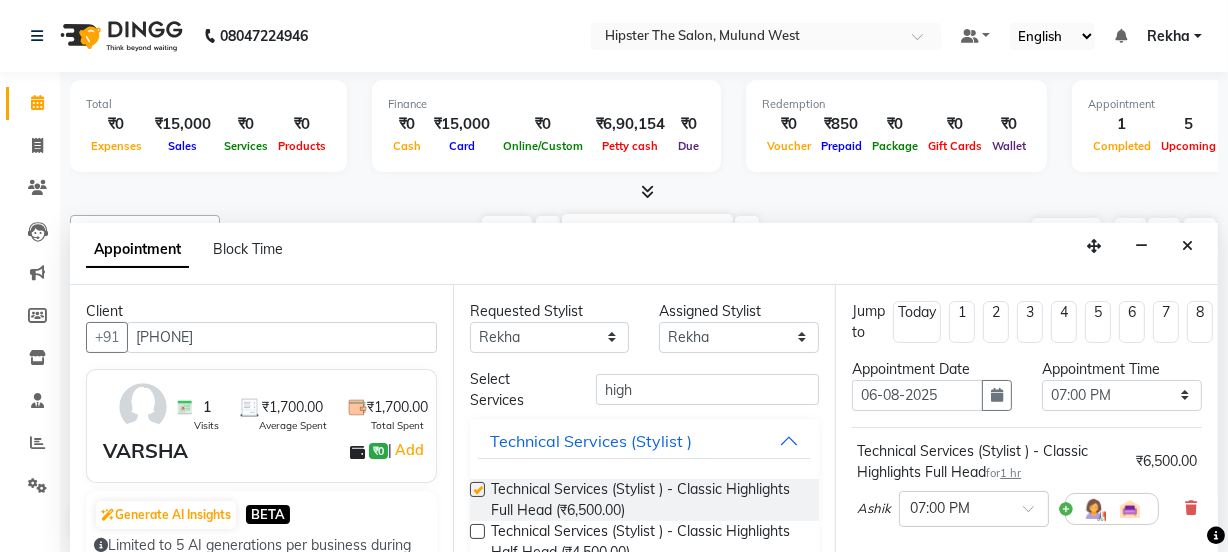 checkbox on "false" 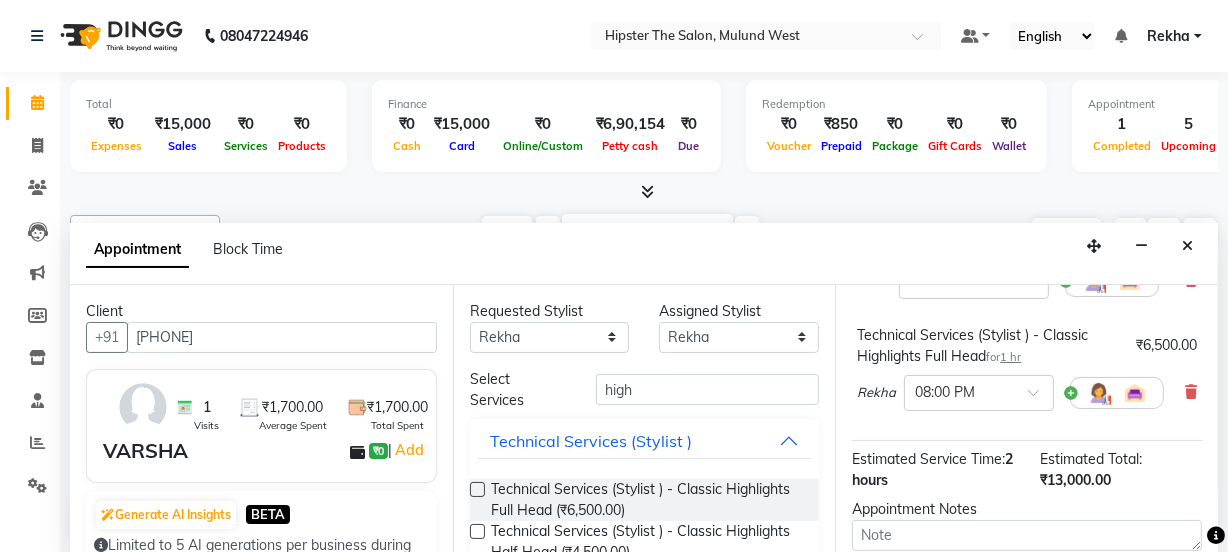 scroll, scrollTop: 230, scrollLeft: 0, axis: vertical 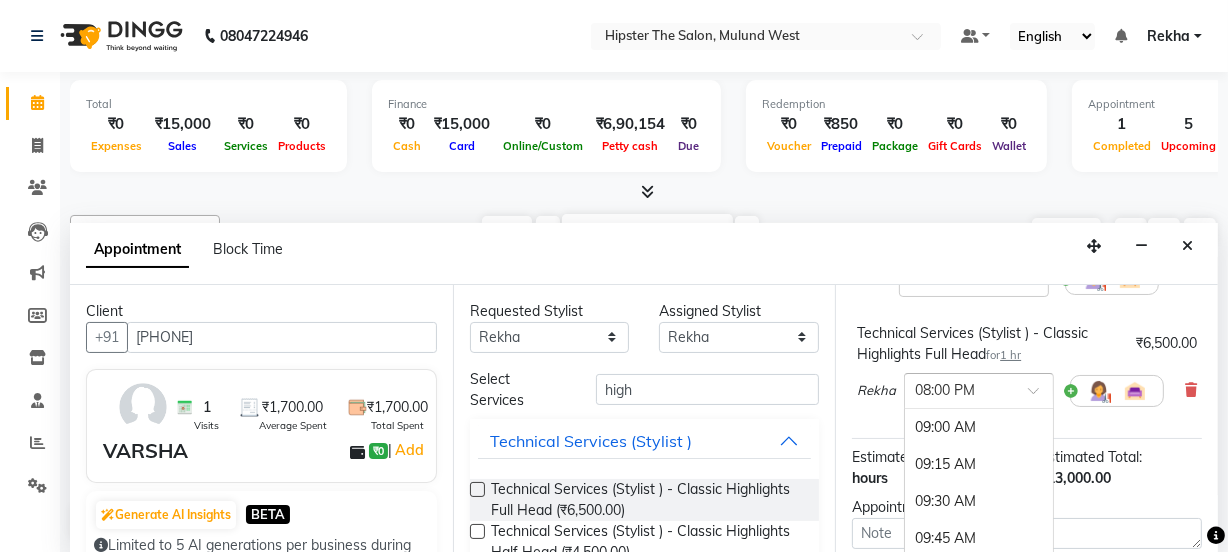 click at bounding box center (1040, 396) 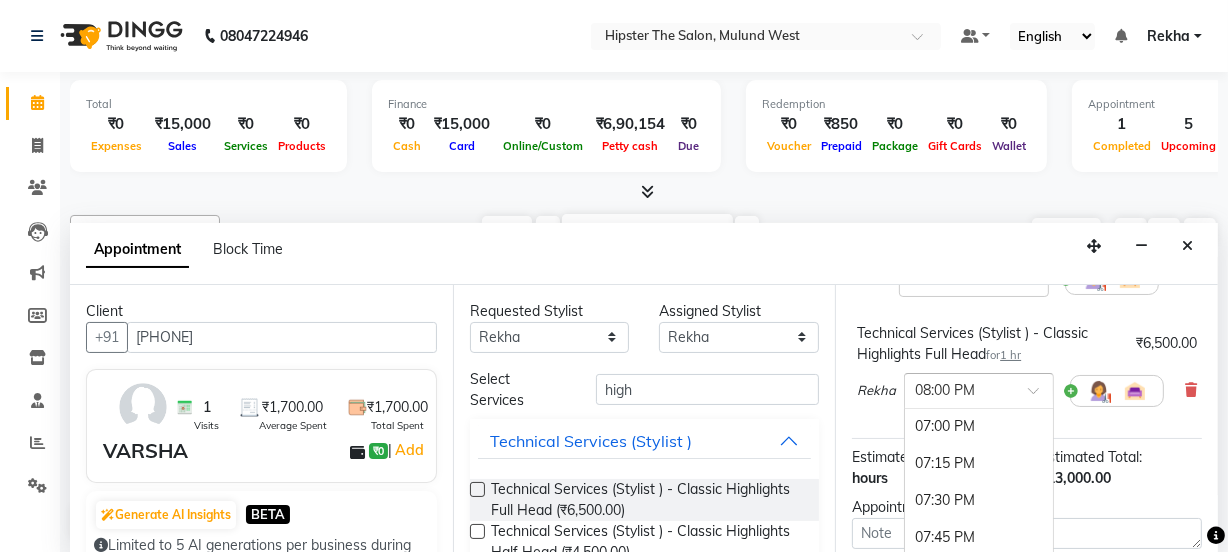scroll, scrollTop: 1446, scrollLeft: 0, axis: vertical 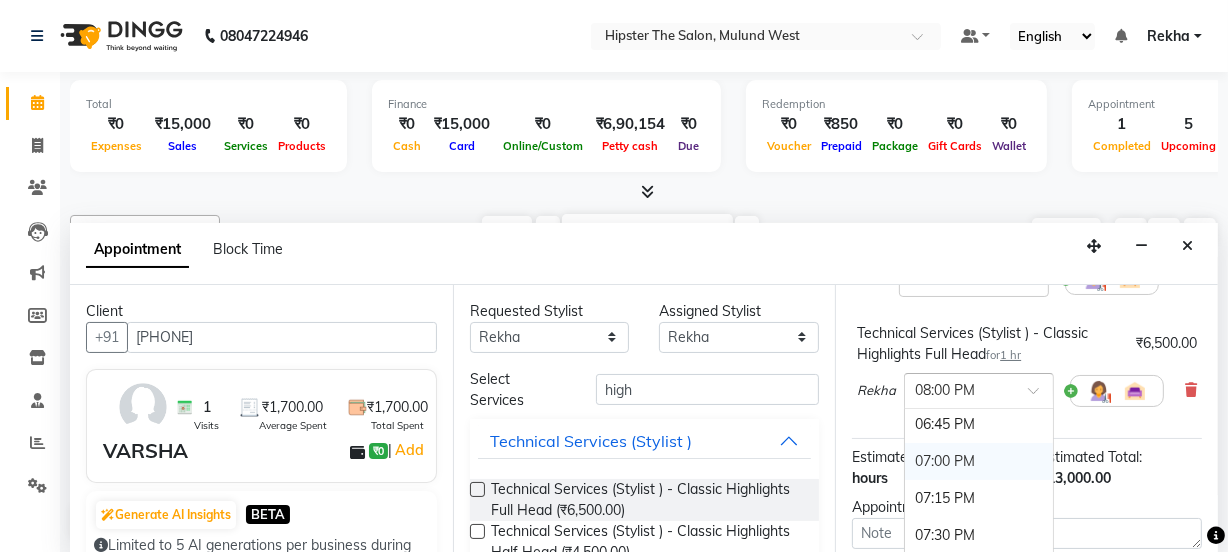 click on "07:00 PM" at bounding box center (979, 461) 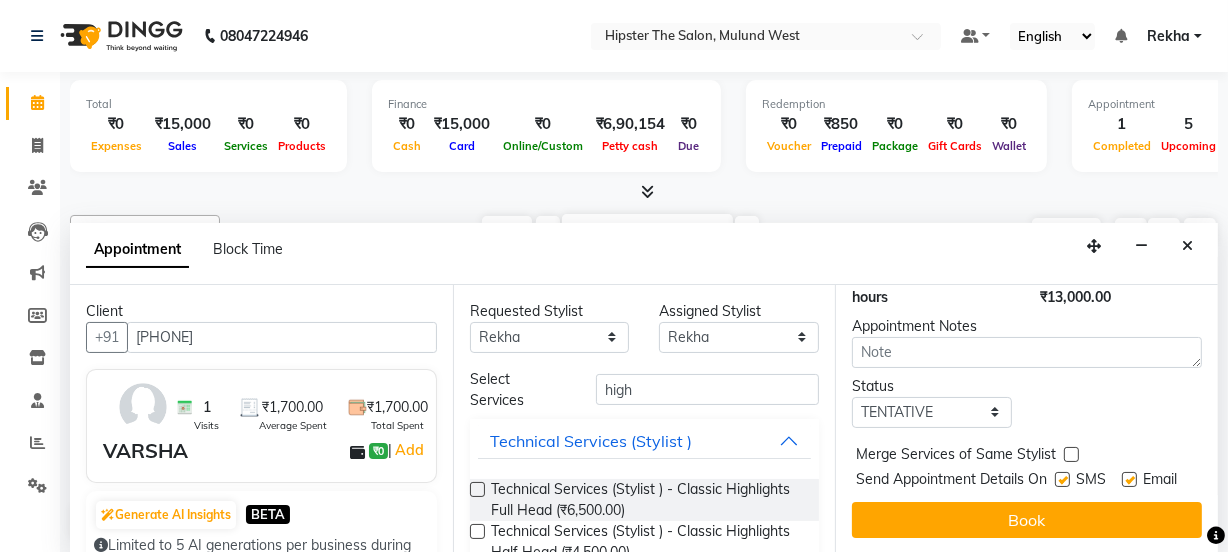 scroll, scrollTop: 462, scrollLeft: 0, axis: vertical 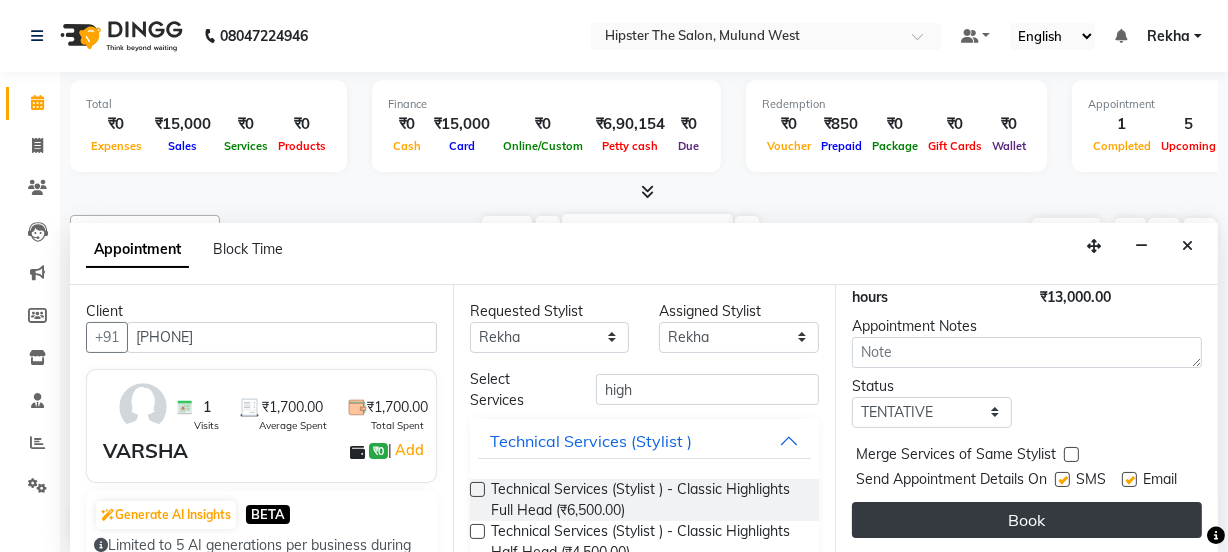 click on "Book" at bounding box center [1027, 520] 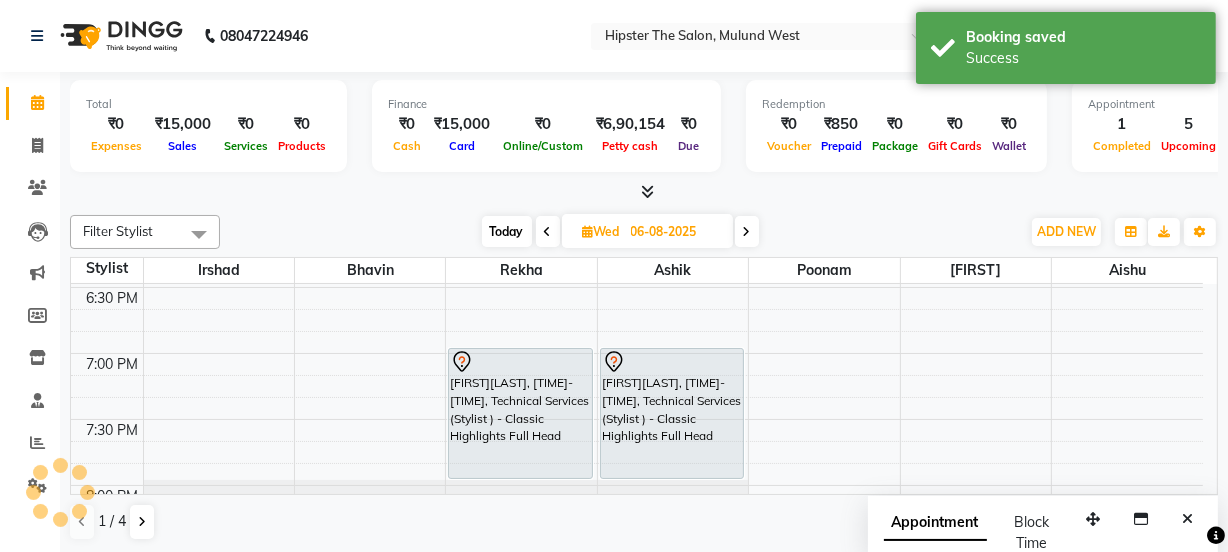 scroll, scrollTop: 0, scrollLeft: 0, axis: both 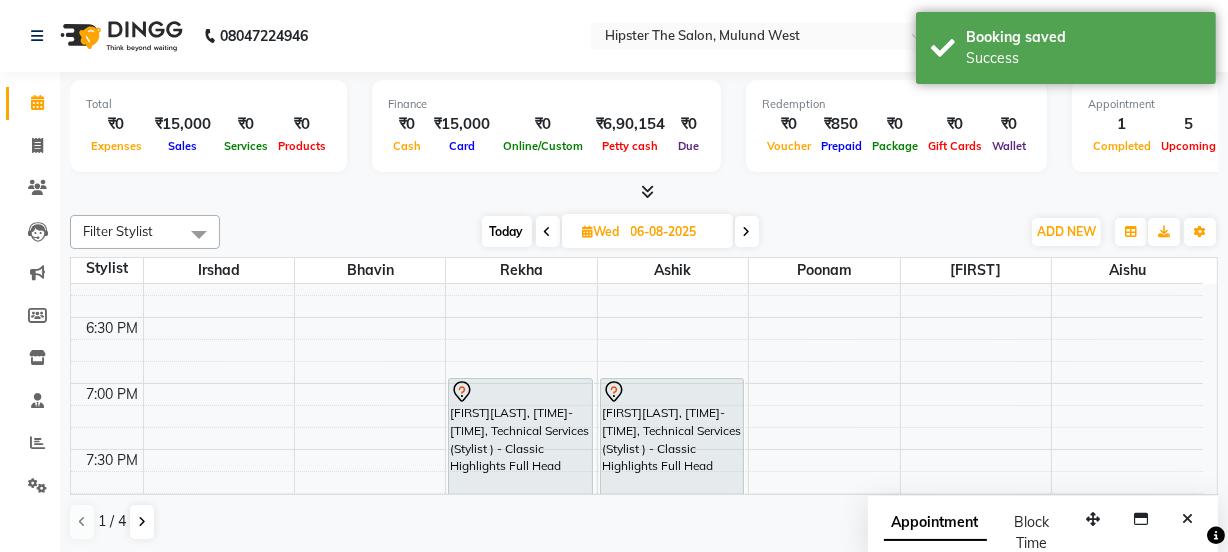 click at bounding box center [548, 232] 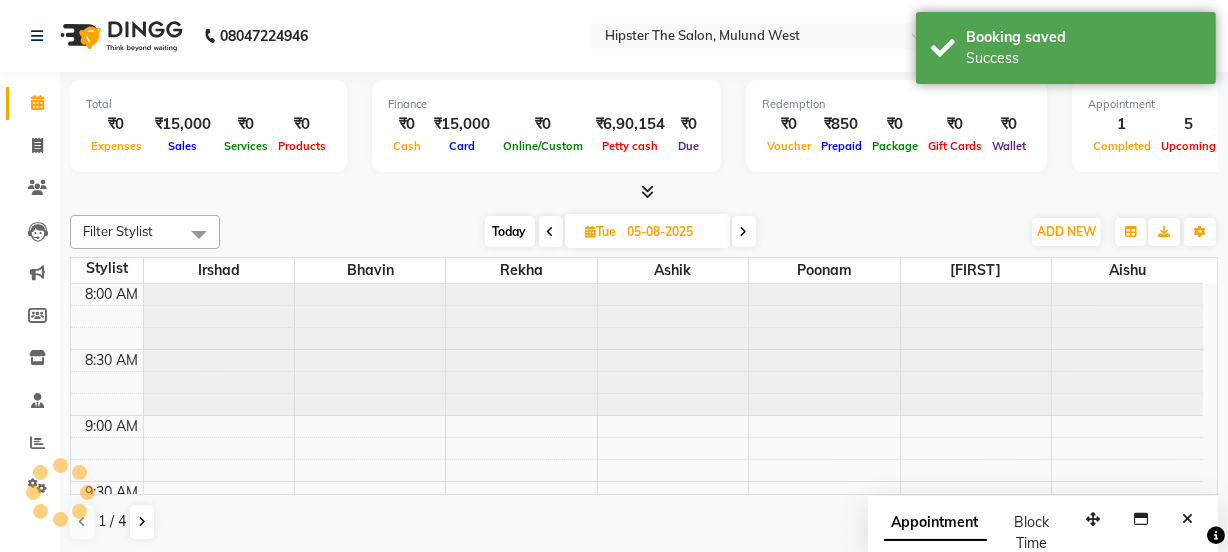 scroll, scrollTop: 921, scrollLeft: 0, axis: vertical 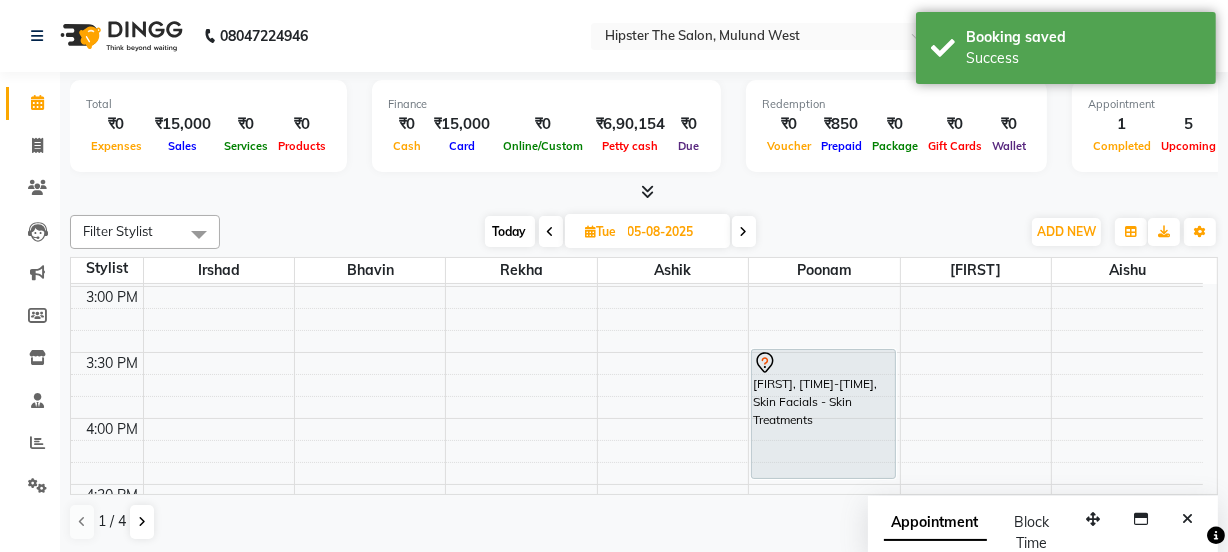 click at bounding box center (551, 231) 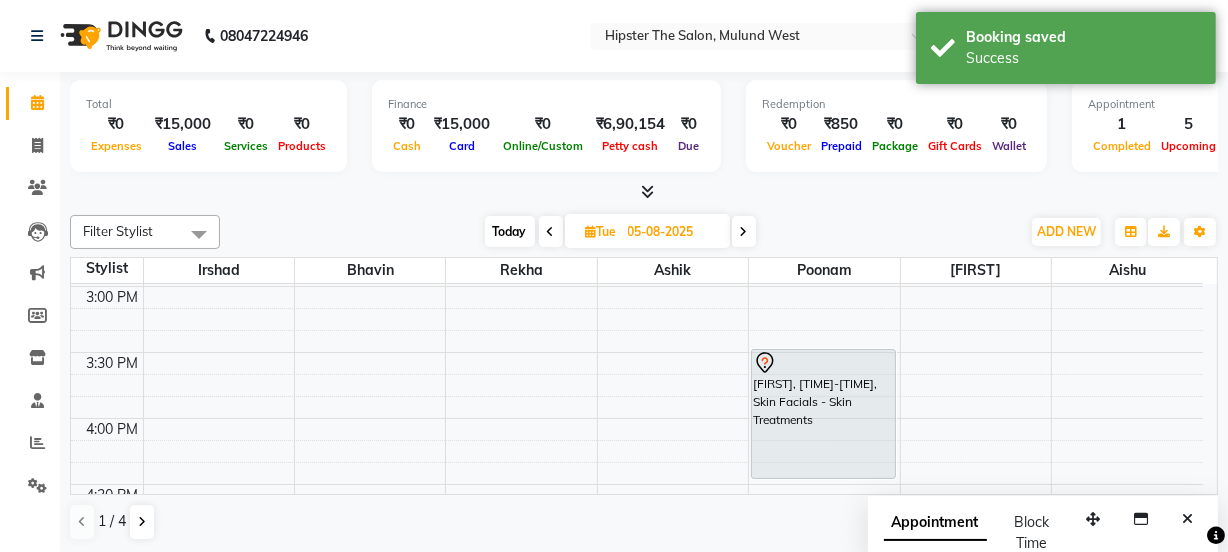 type on "04-08-2025" 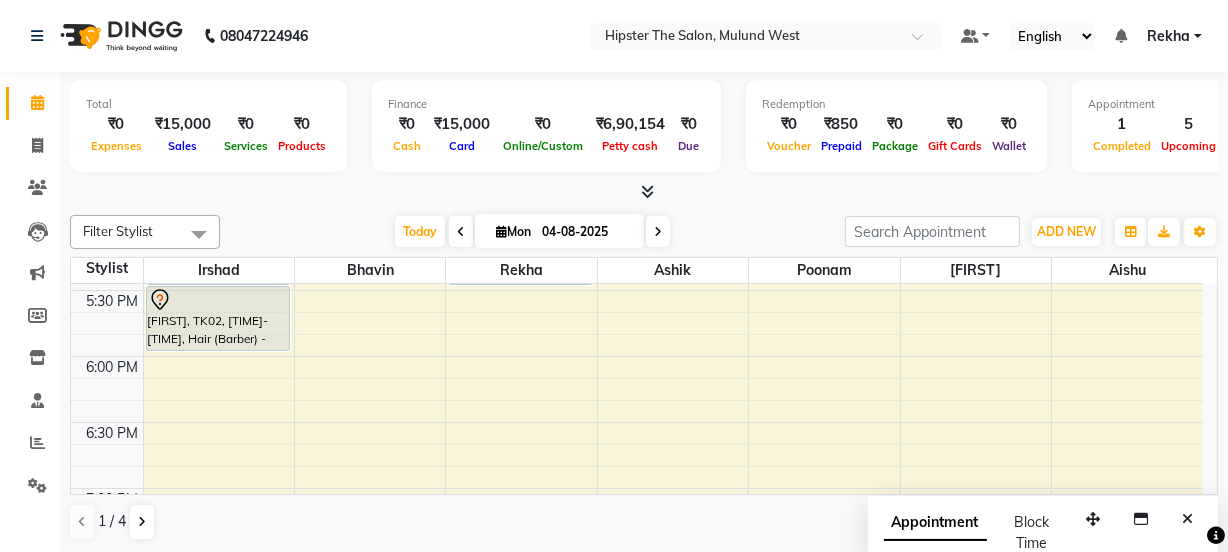 scroll, scrollTop: 1249, scrollLeft: 0, axis: vertical 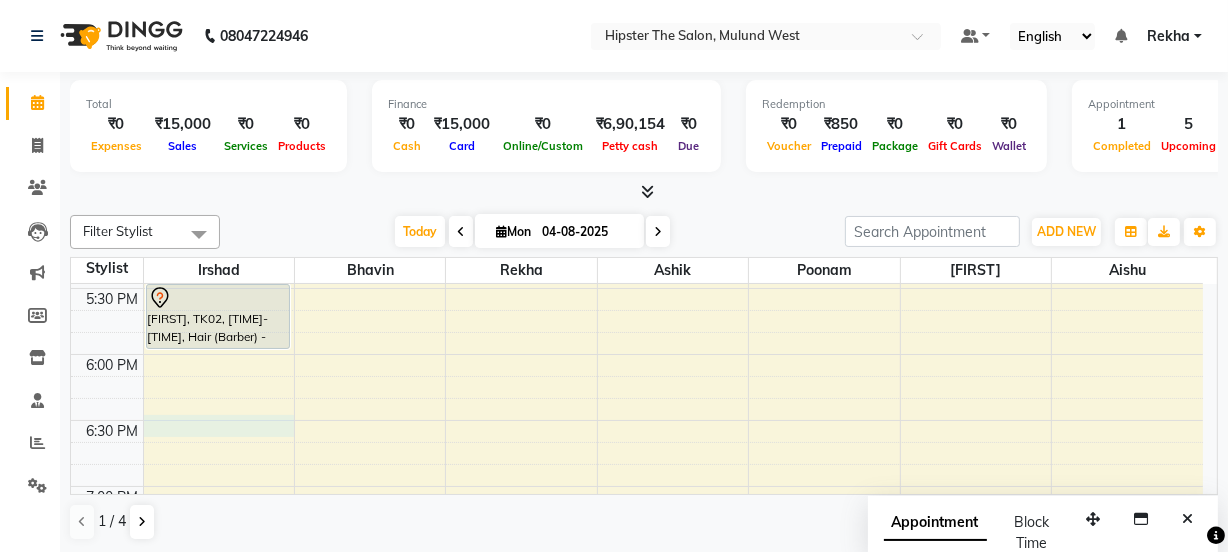 click on "8:00 AM 8:30 AM 9:00 AM 9:30 AM 10:00 AM 10:30 AM 11:00 AM 11:30 AM 12:00 PM 12:30 PM 1:00 PM 1:30 PM 2:00 PM 2:30 PM 3:00 PM 3:30 PM 4:00 PM 4:30 PM 5:00 PM 5:30 PM 6:00 PM 6:30 PM 7:00 PM 7:30 PM 8:00 PM 8:30 PM 9:00 PM 9:30 PM 10:00 PM 10:30 PM             [FIRST], TK02, [TIME]-[TIME], Hair (Barber) - Wash Cut And Styling             [FIRST], TK02, [TIME]-[TIME], Hair (Barber) - Shave             [FIRST], TK01, [TIME]-[TIME], Hair Care (Stylist ) - Kera Spa 1     [FIRST], TK03, [TIME]-[TIME], Hair (Stylist ) - Wash Cut And Styling (₹850)             [FIRST], TK01, [TIME]-[TIME], Technical Services (Stylist ) - Root Touch-Up Ammonia Free             [FIRST] [LAST], TK04, [TIME]-[TIME], Hair (Stylist ) - Wash Cut And Styling" at bounding box center [637, 24] 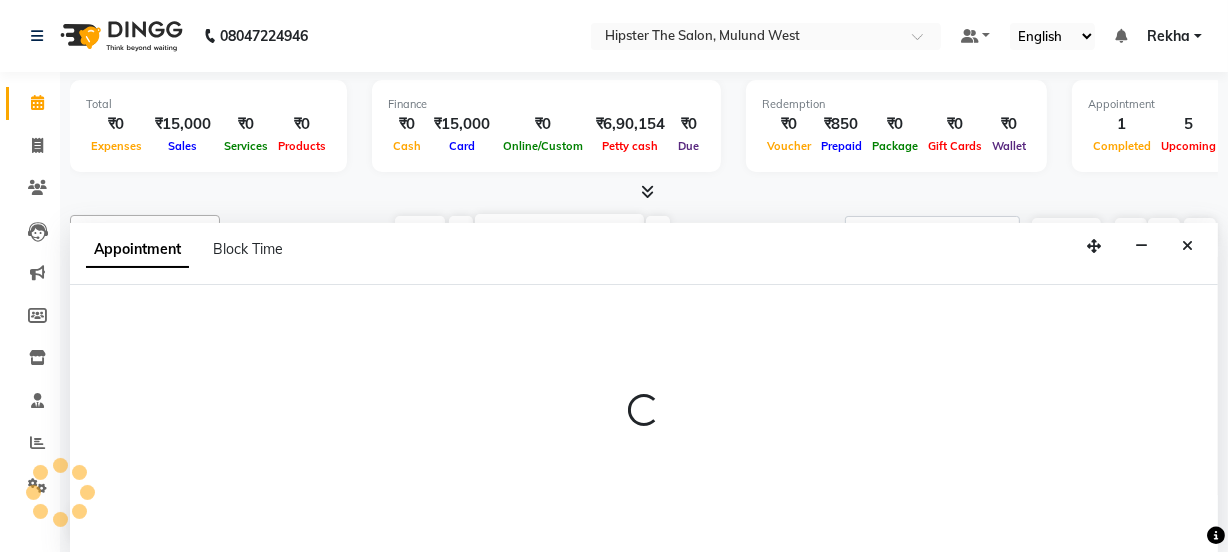 scroll, scrollTop: 0, scrollLeft: 0, axis: both 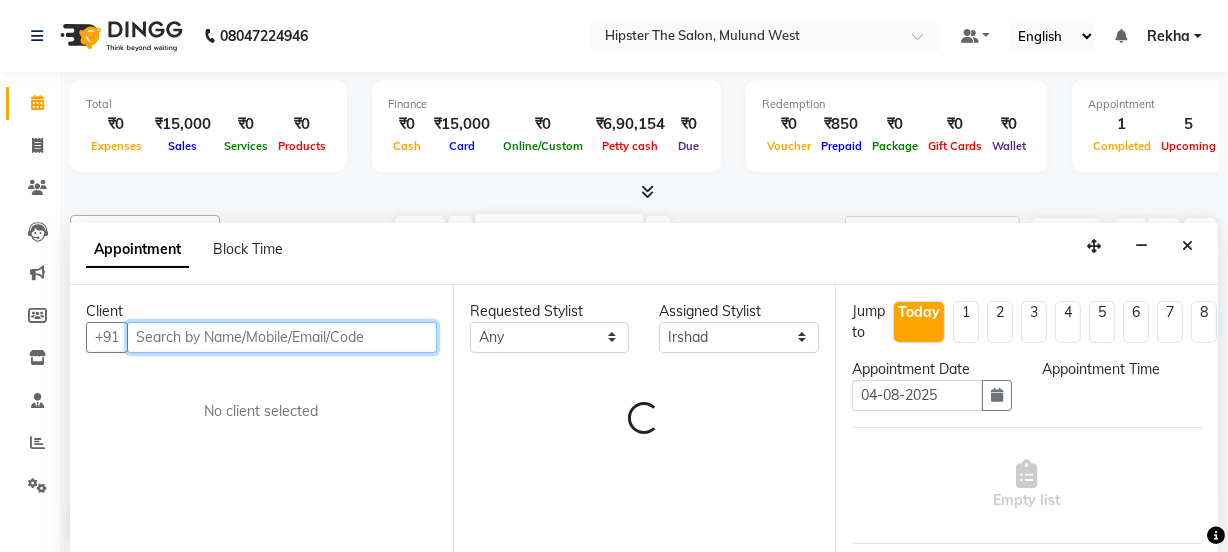 select on "1110" 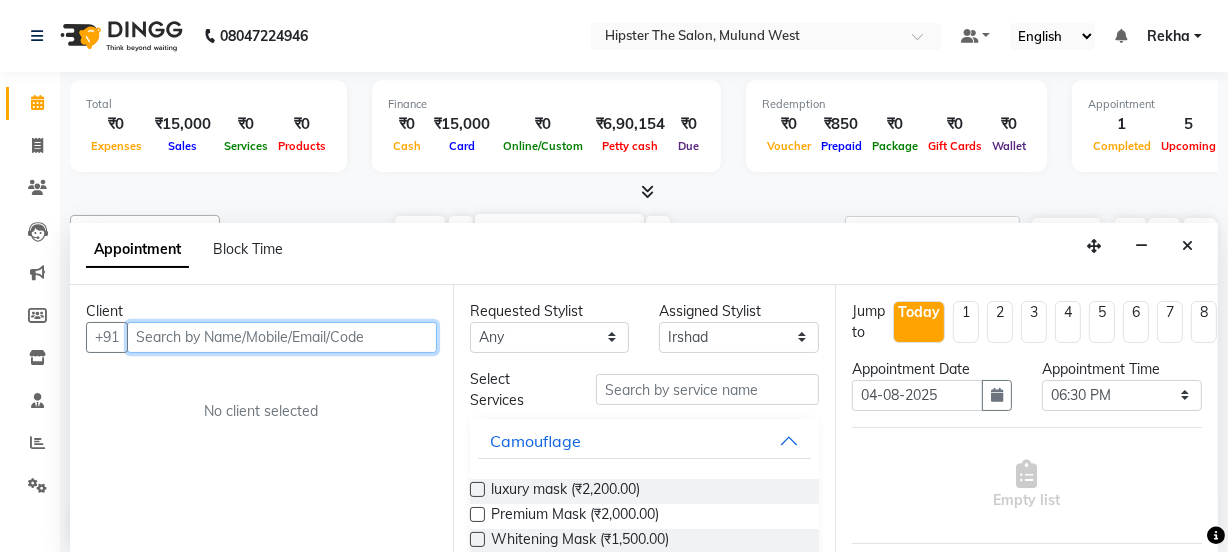click at bounding box center [282, 337] 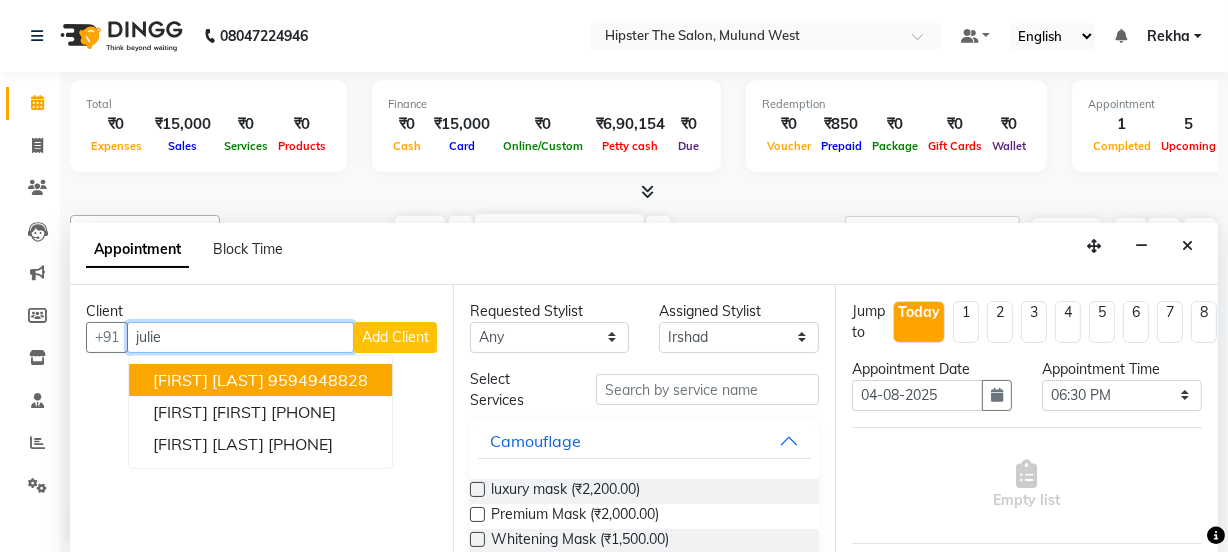 click on "[FIRST] [LAST]" at bounding box center [208, 380] 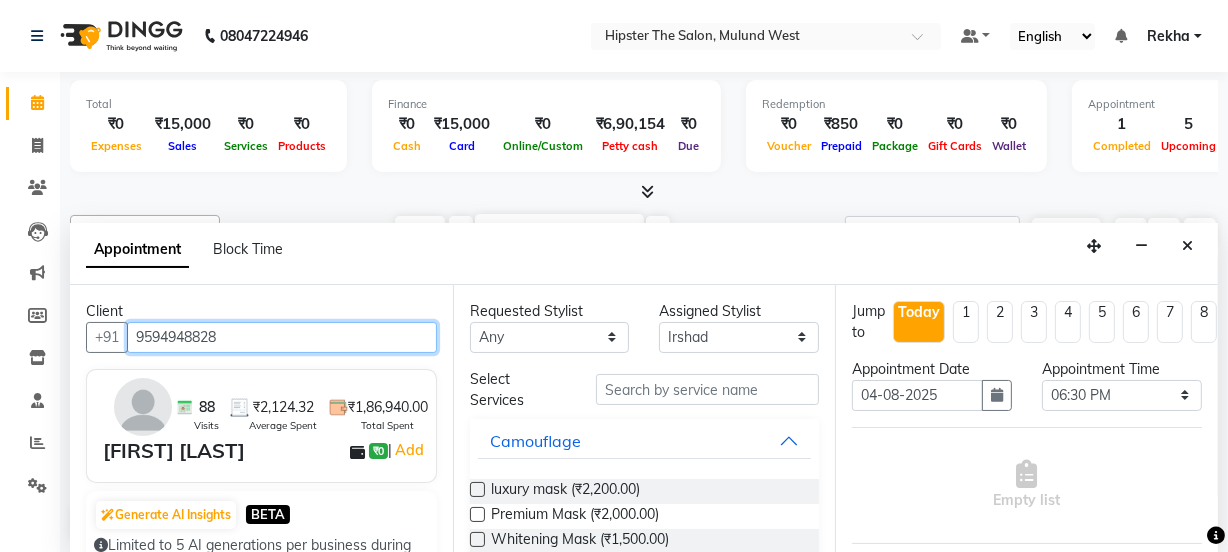 type on "9594948828" 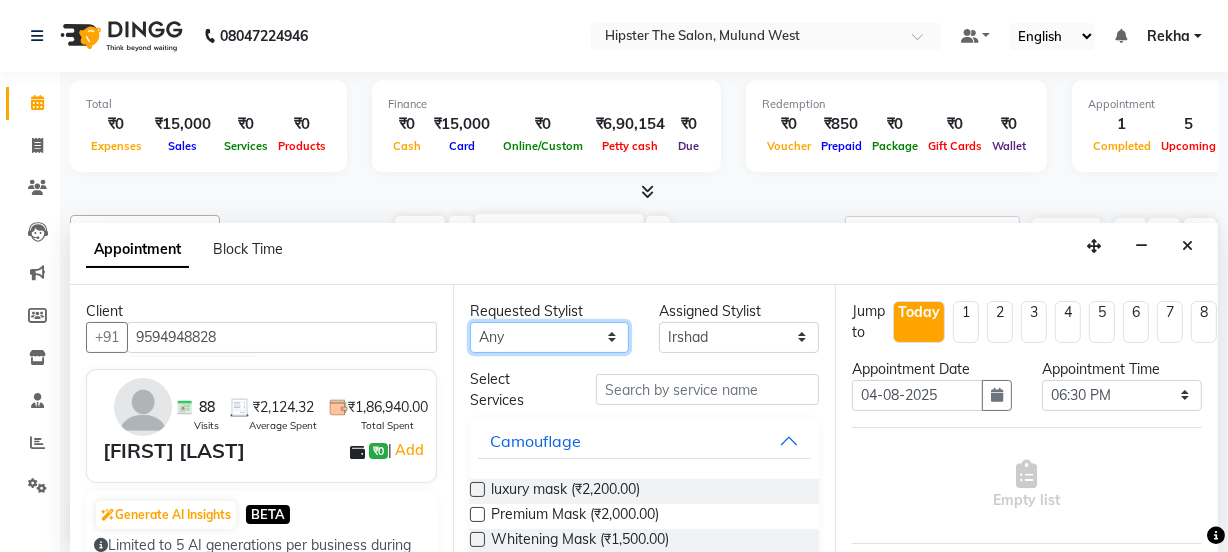 click on "Any Aditya aishu Akansha Altaf Anil Anup Ashik Bhavin Irshad Lucky meeth minaz  Namrata Neelam poonam Raju Rekha Rijvanna saif salman Saneef sweta  Vaibhav vicky" at bounding box center [550, 337] 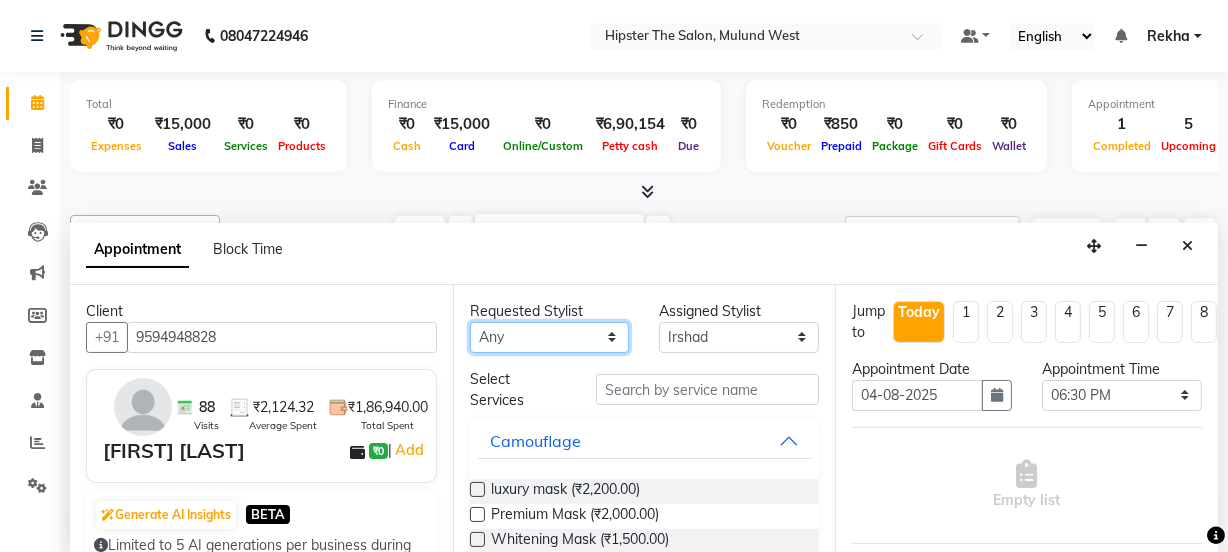 select on "32387" 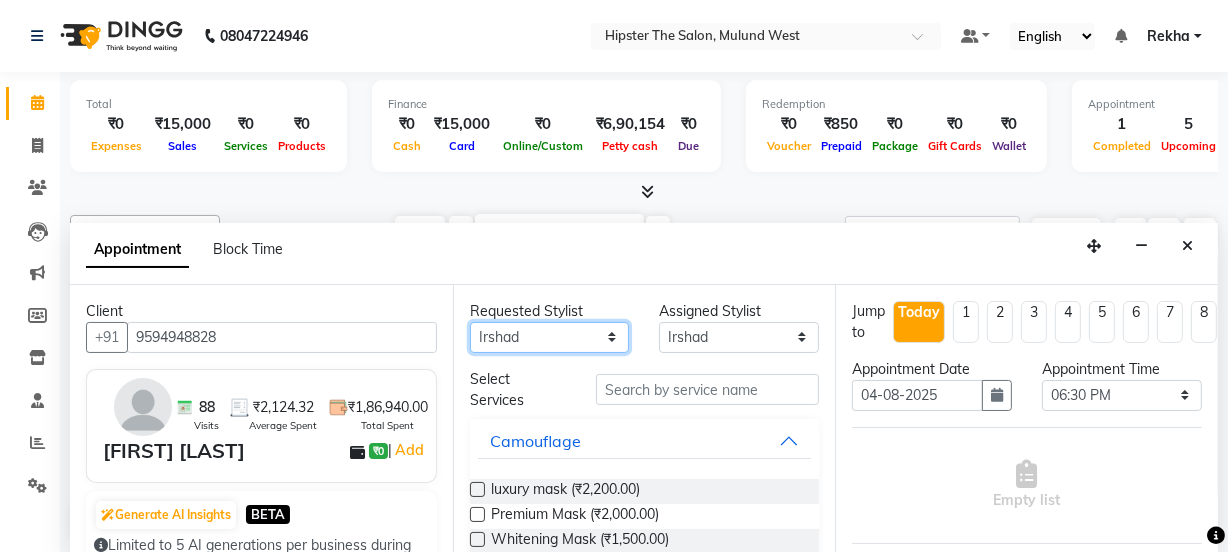 click on "Any Aditya aishu Akansha Altaf Anil Anup Ashik Bhavin Irshad Lucky meeth minaz  Namrata Neelam poonam Raju Rekha Rijvanna saif salman Saneef sweta  Vaibhav vicky" at bounding box center (550, 337) 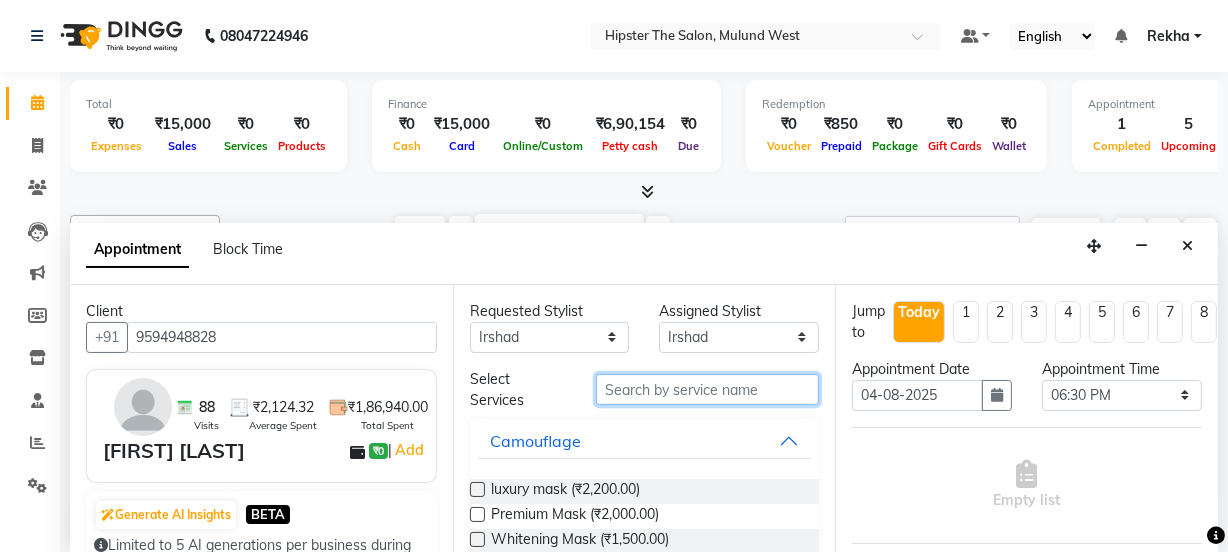 click at bounding box center [707, 389] 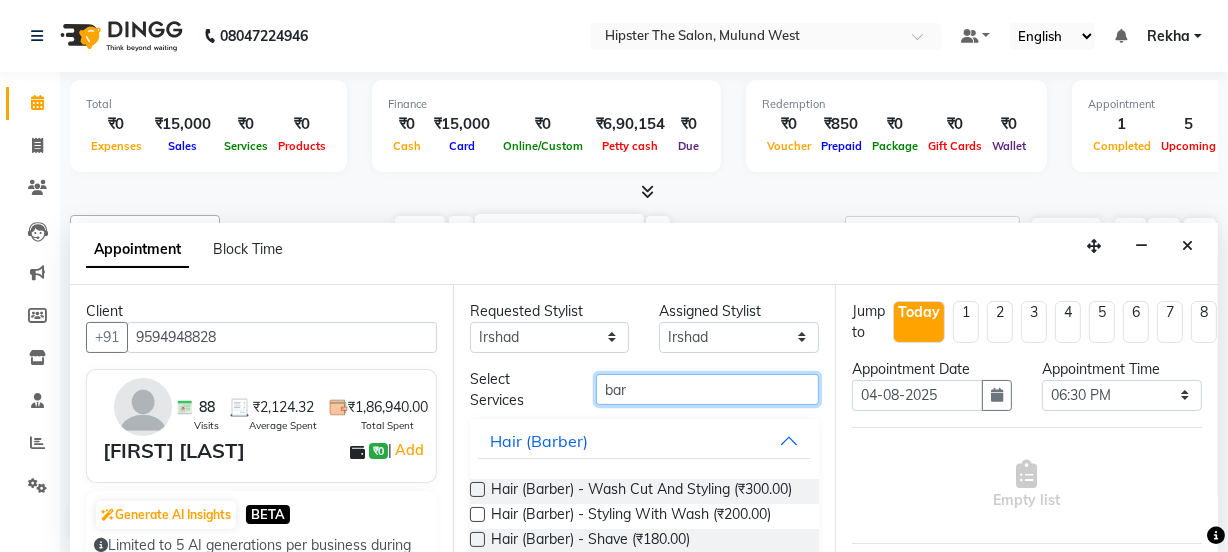 type on "bar" 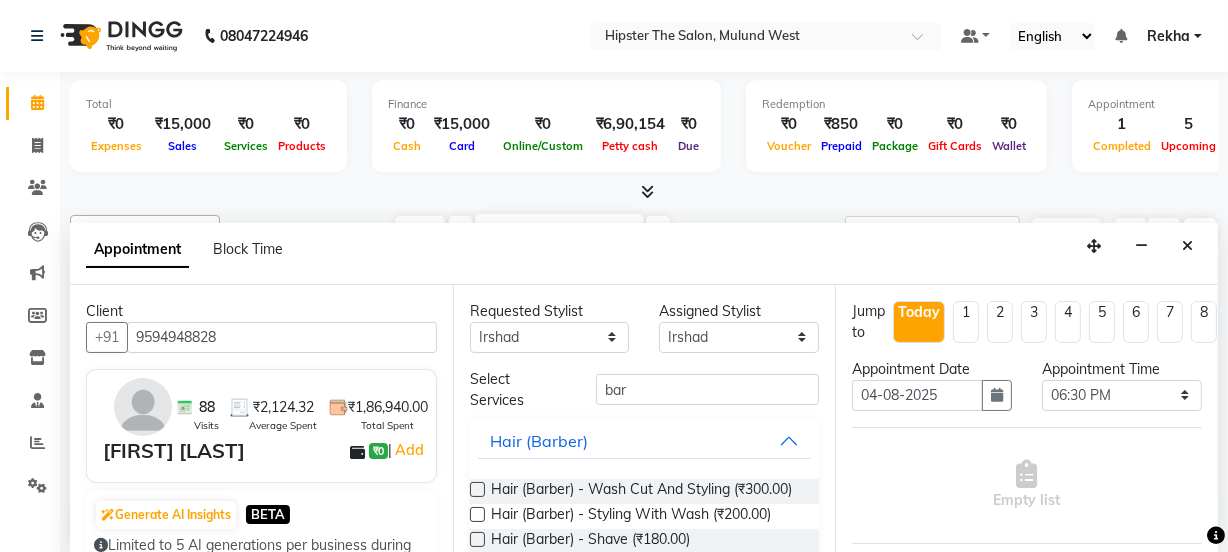 click at bounding box center (477, 489) 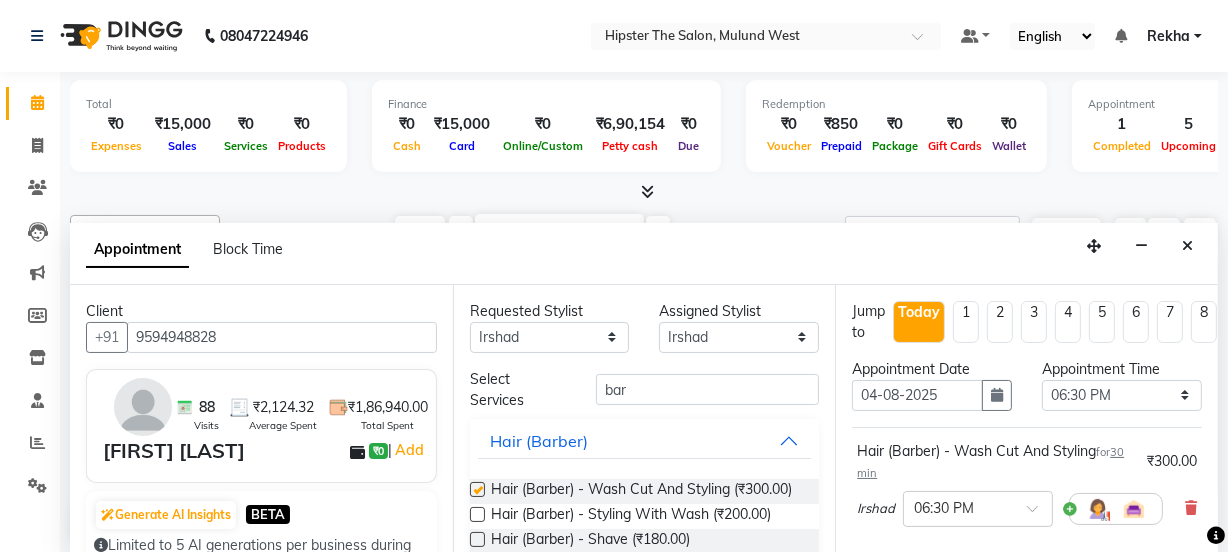 checkbox on "false" 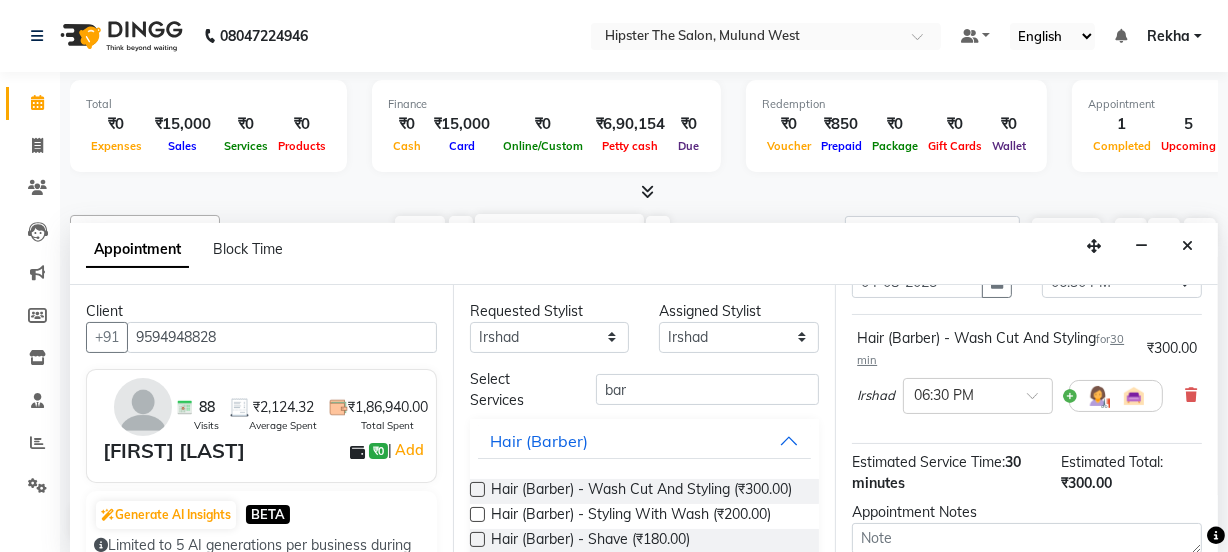 scroll, scrollTop: 329, scrollLeft: 0, axis: vertical 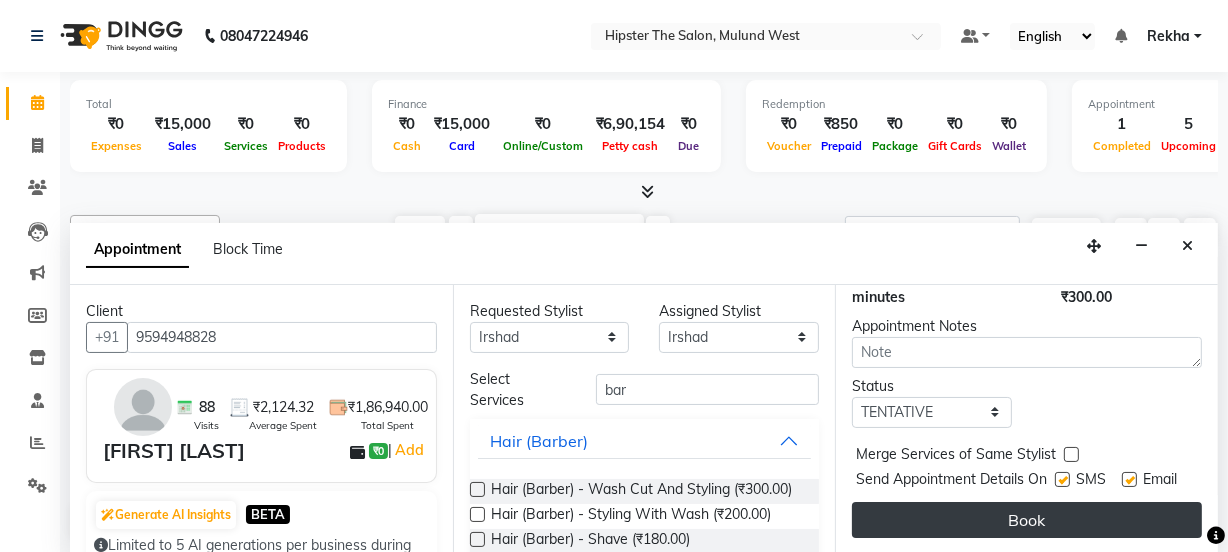 click on "Book" at bounding box center (1027, 520) 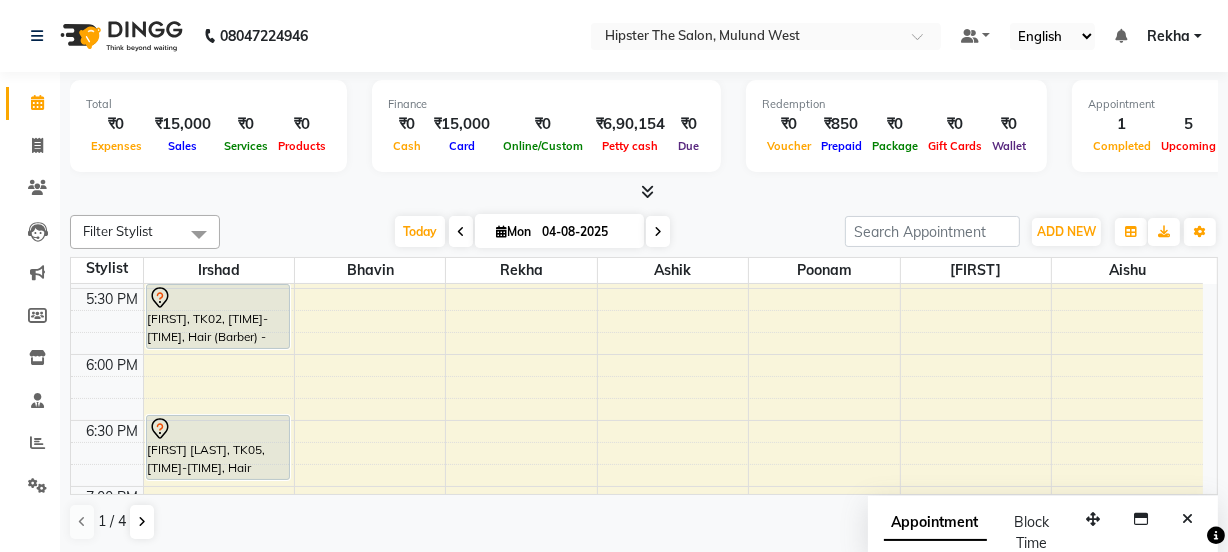 scroll, scrollTop: 0, scrollLeft: 0, axis: both 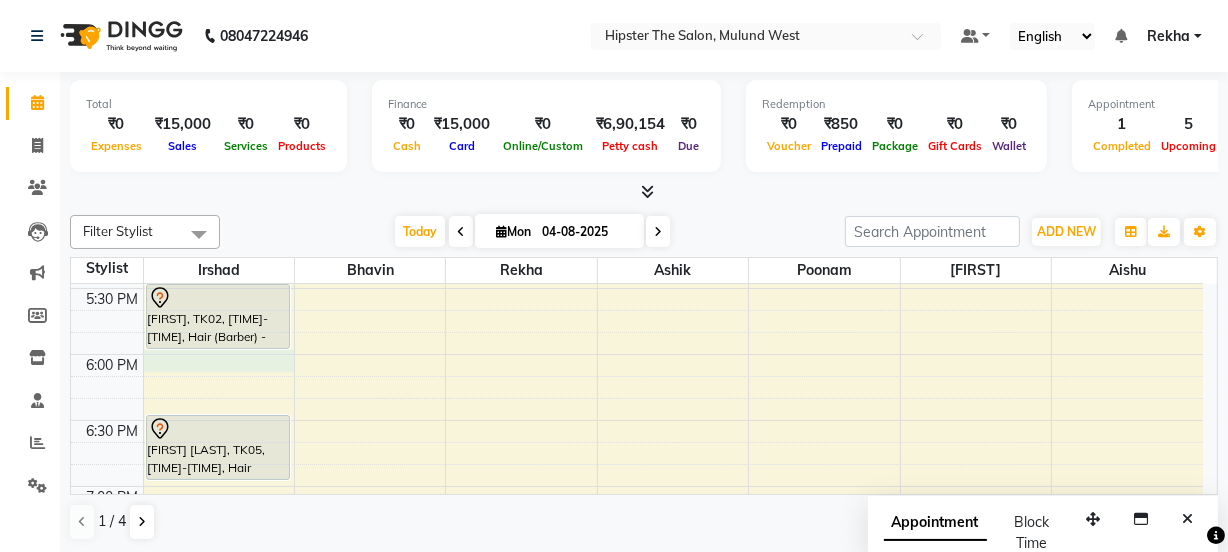 click on "8:00 AM 8:30 AM 9:00 AM 9:30 AM 10:00 AM 10:30 AM 11:00 AM 11:30 AM 12:00 PM 12:30 PM 1:00 PM 1:30 PM 2:00 PM 2:30 PM 3:00 PM 3:30 PM 4:00 PM 4:30 PM 5:00 PM 5:30 PM 6:00 PM 6:30 PM 7:00 PM 7:30 PM 8:00 PM 8:30 PM 9:00 PM 9:30 PM 10:00 PM 10:30 PM             [FIRST], TK02, [TIME]-[TIME], Hair (Barber) - Wash Cut And Styling             [FIRST], TK02, [TIME]-[TIME], Hair (Barber) - Shave             [FIRST] [LAST], TK05, [TIME]-[TIME], Hair (Barber) - Wash Cut And Styling             [FIRST], TK01, [TIME]-[TIME], Hair Care (Stylist ) - Kera Spa 1     [FIRST], TK03, [TIME]-[TIME], Hair (Stylist ) - Wash Cut And Styling (₹850)             [FIRST], TK01, [TIME]-[TIME], Technical Services (Stylist ) - Root Touch-Up Ammonia Free             [FIRST] [LAST], TK04, [TIME]-[TIME], Hair (Stylist ) - Wash Cut And Styling" at bounding box center (637, 24) 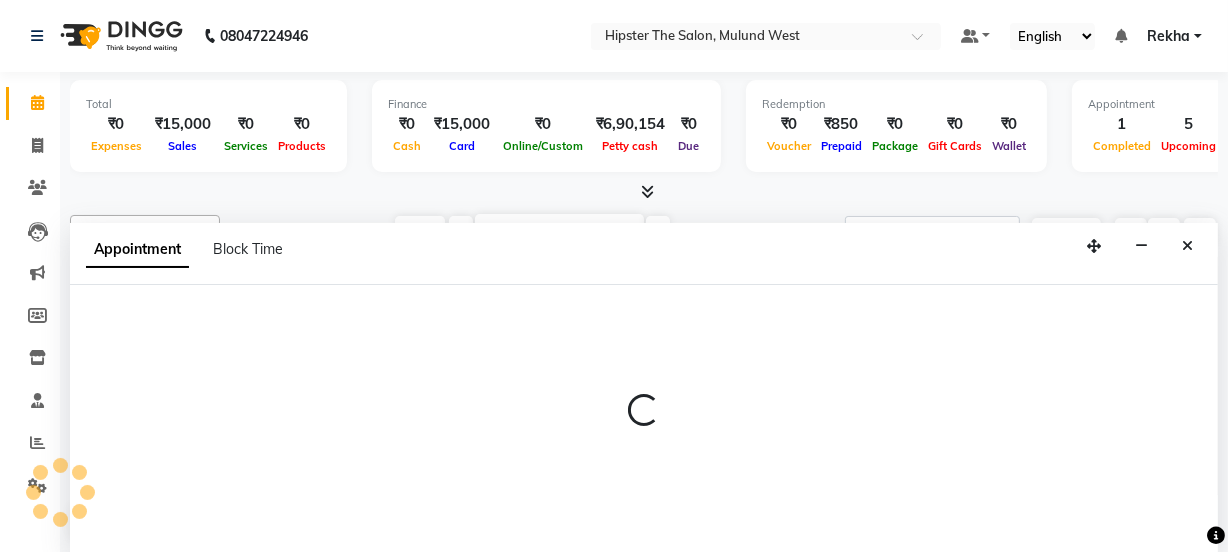 select on "32387" 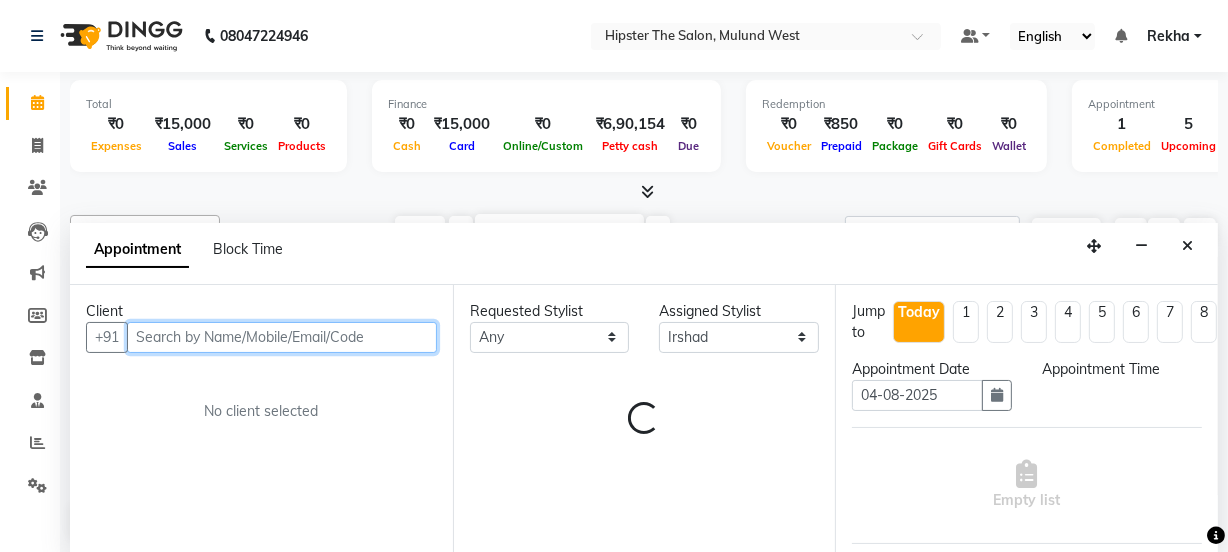 select on "1080" 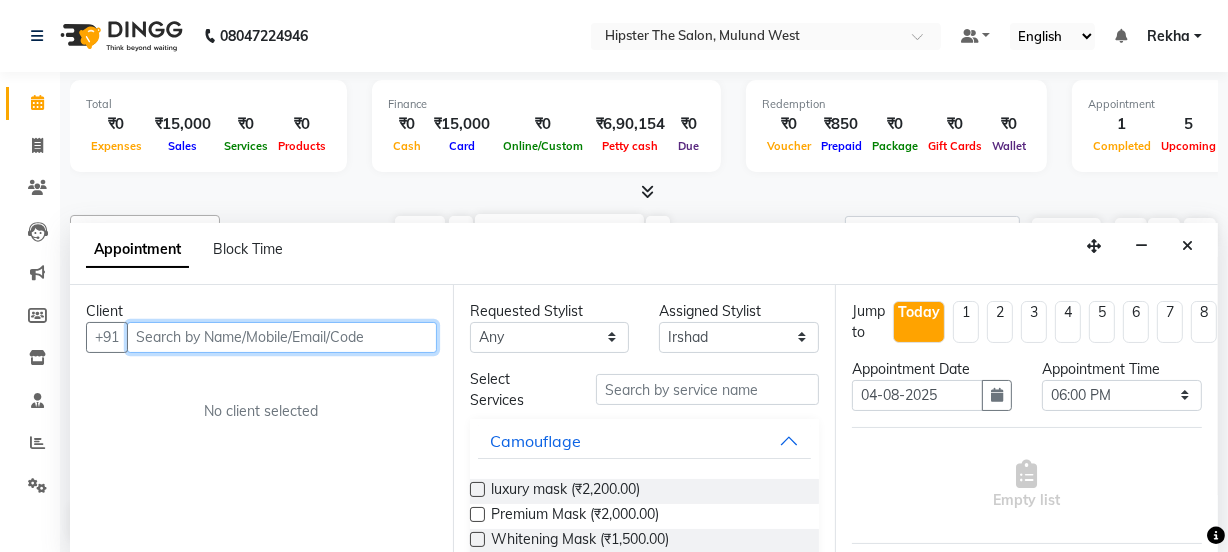 click at bounding box center [282, 337] 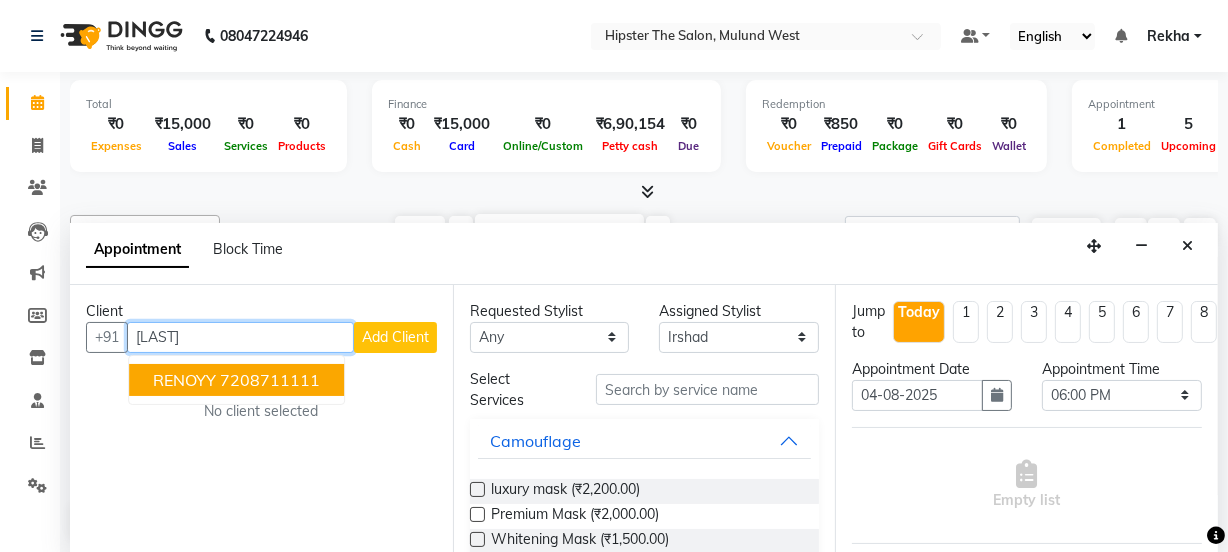 click on "RENOYY" at bounding box center [184, 380] 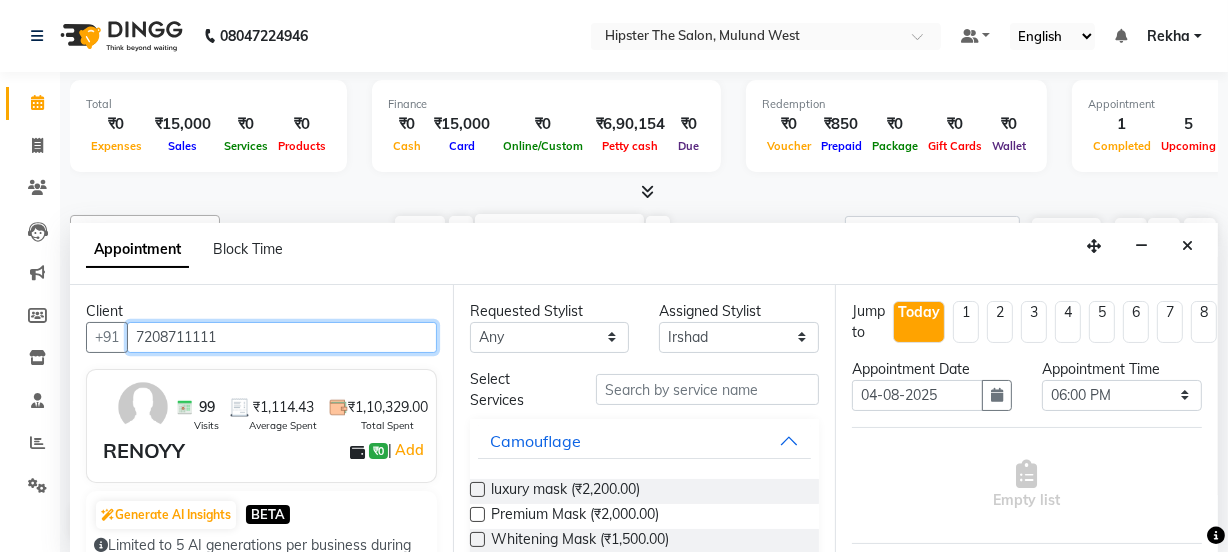 type on "7208711111" 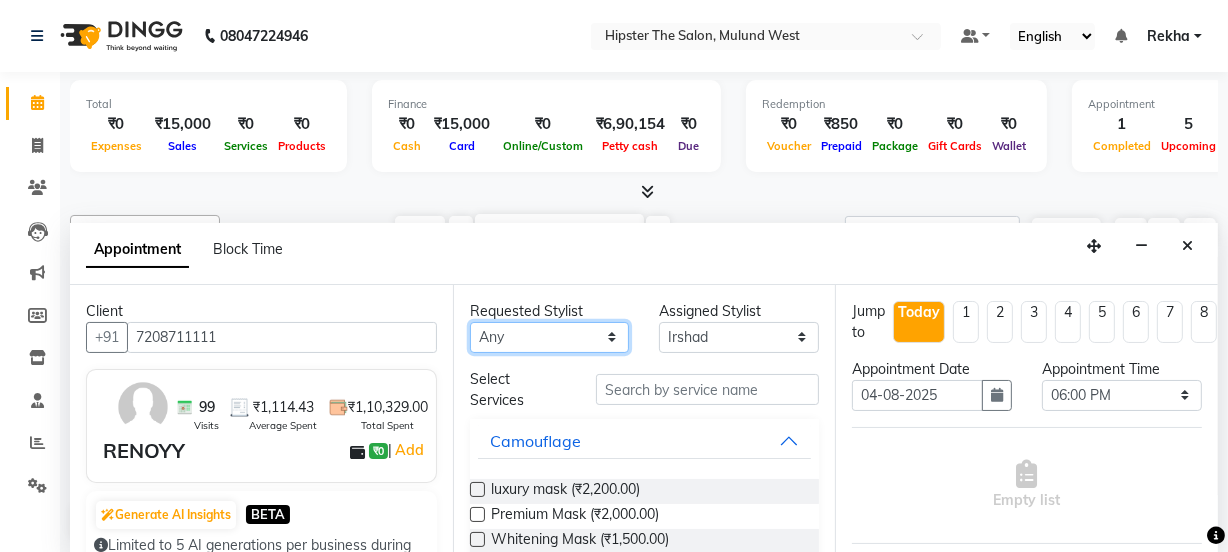 click on "Any Aditya aishu Akansha Altaf Anil Anup Ashik Bhavin Irshad Lucky meeth minaz  Namrata Neelam poonam Raju Rekha Rijvanna saif salman Saneef sweta  Vaibhav vicky" at bounding box center [550, 337] 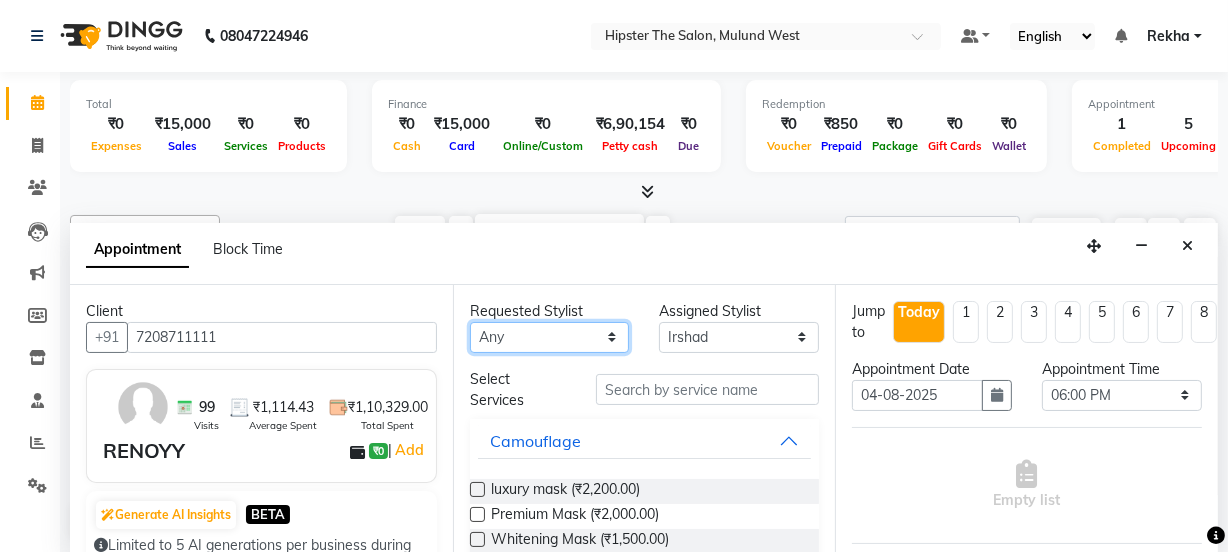 select on "32387" 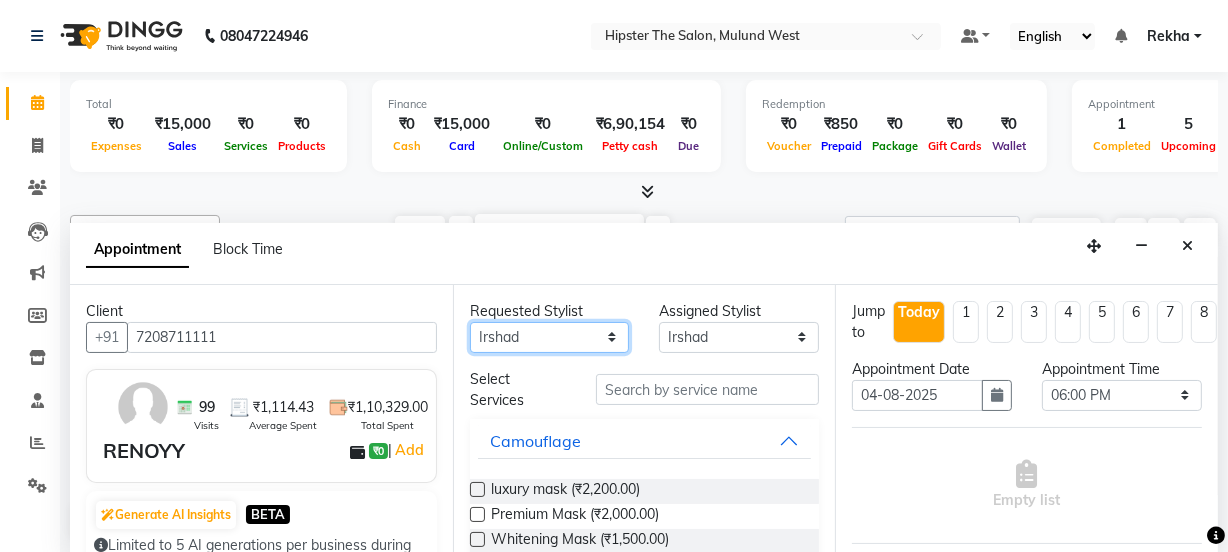 click on "Any Aditya aishu Akansha Altaf Anil Anup Ashik Bhavin Irshad Lucky meeth minaz  Namrata Neelam poonam Raju Rekha Rijvanna saif salman Saneef sweta  Vaibhav vicky" at bounding box center [550, 337] 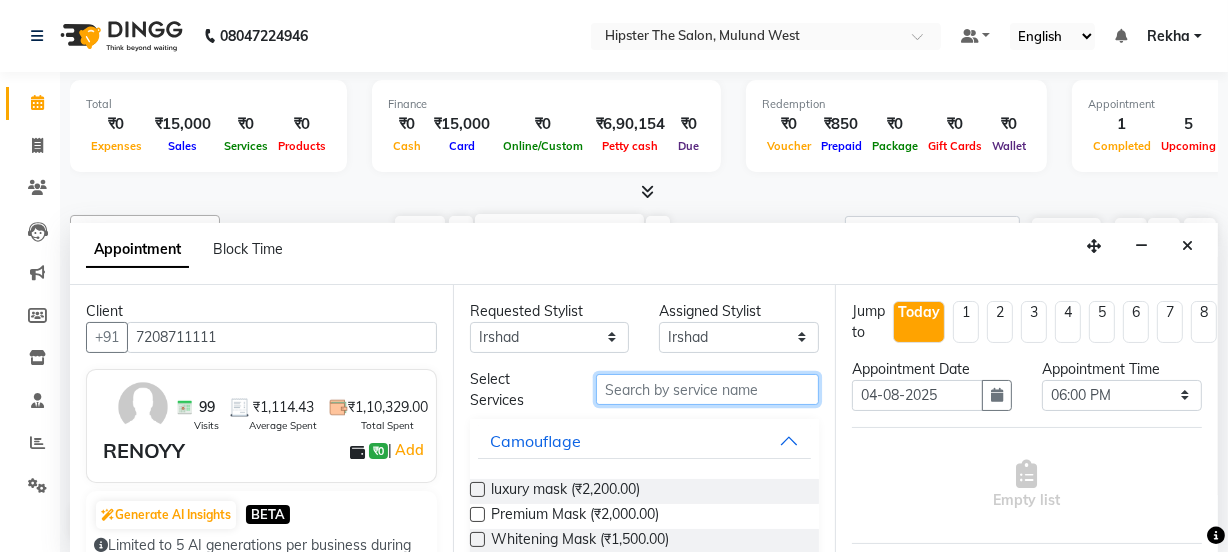 click at bounding box center [707, 389] 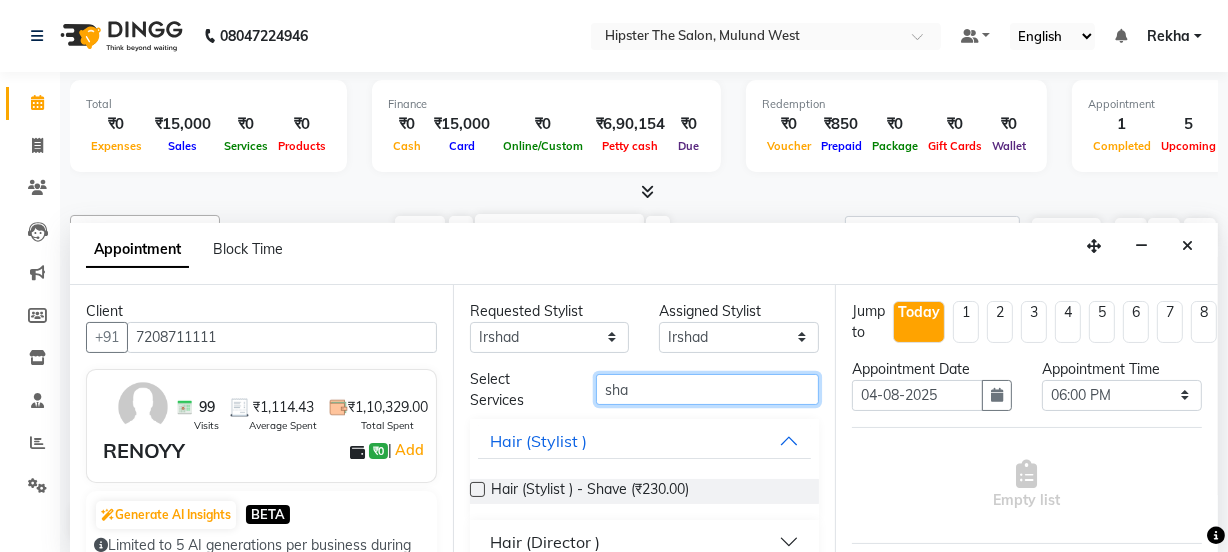 type on "sha" 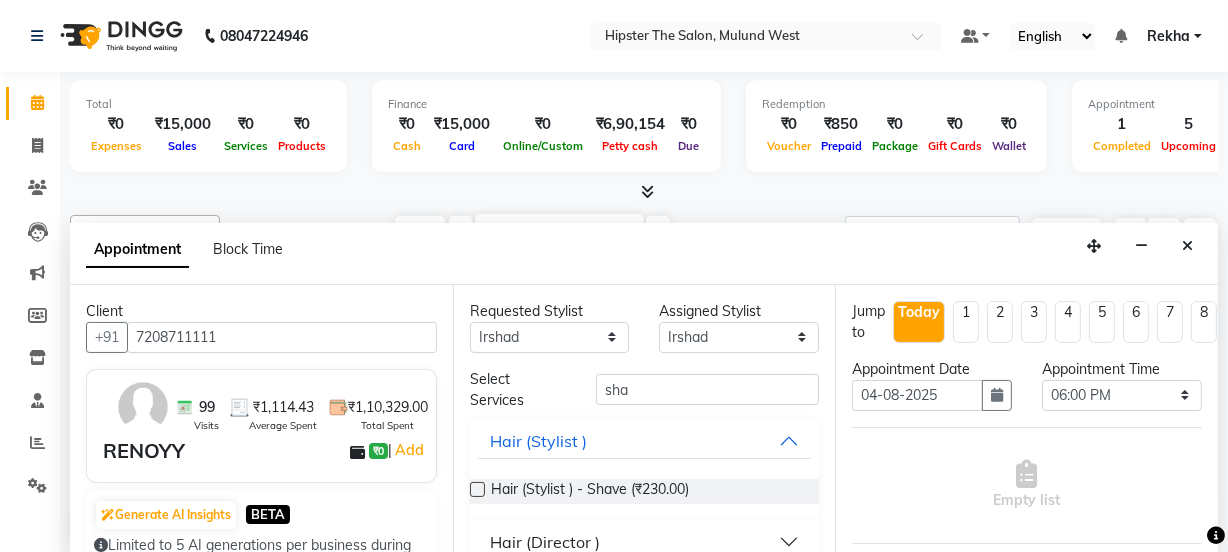 click at bounding box center [477, 489] 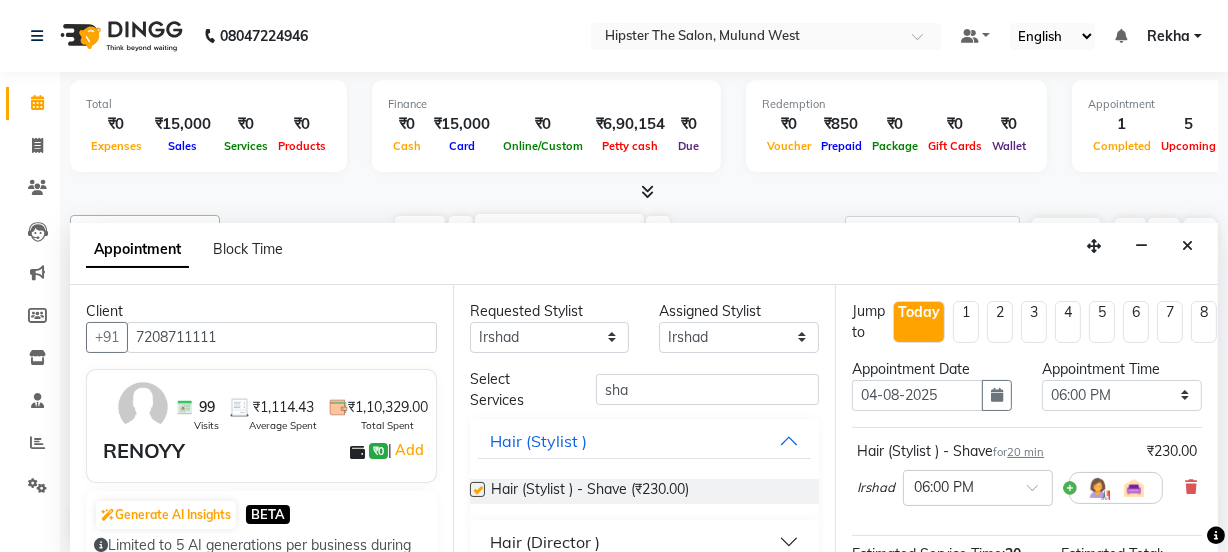 checkbox on "false" 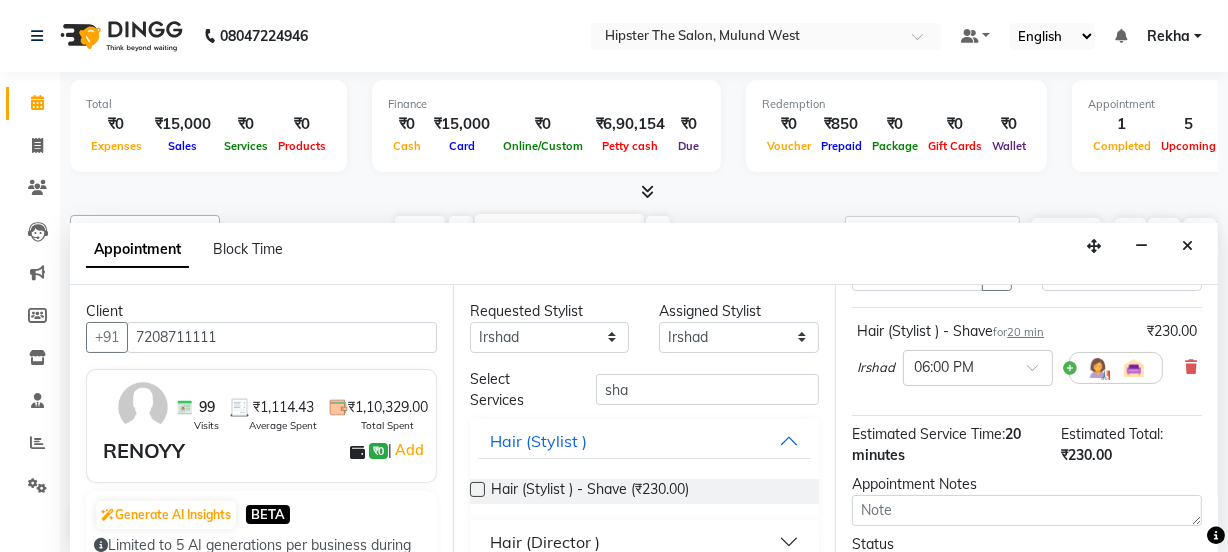 scroll, scrollTop: 120, scrollLeft: 0, axis: vertical 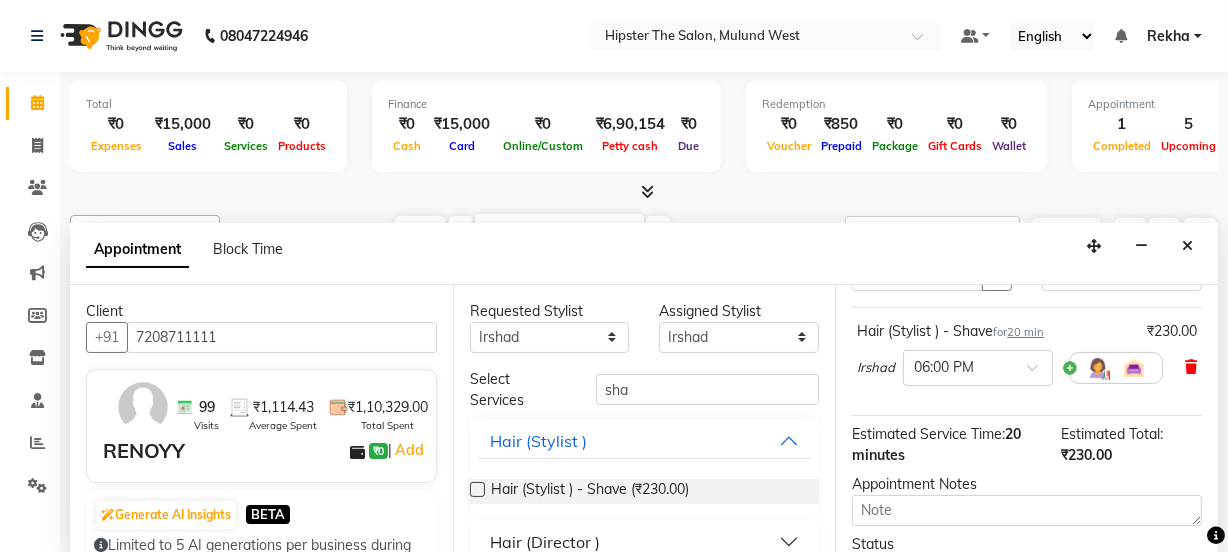 click at bounding box center [1191, 367] 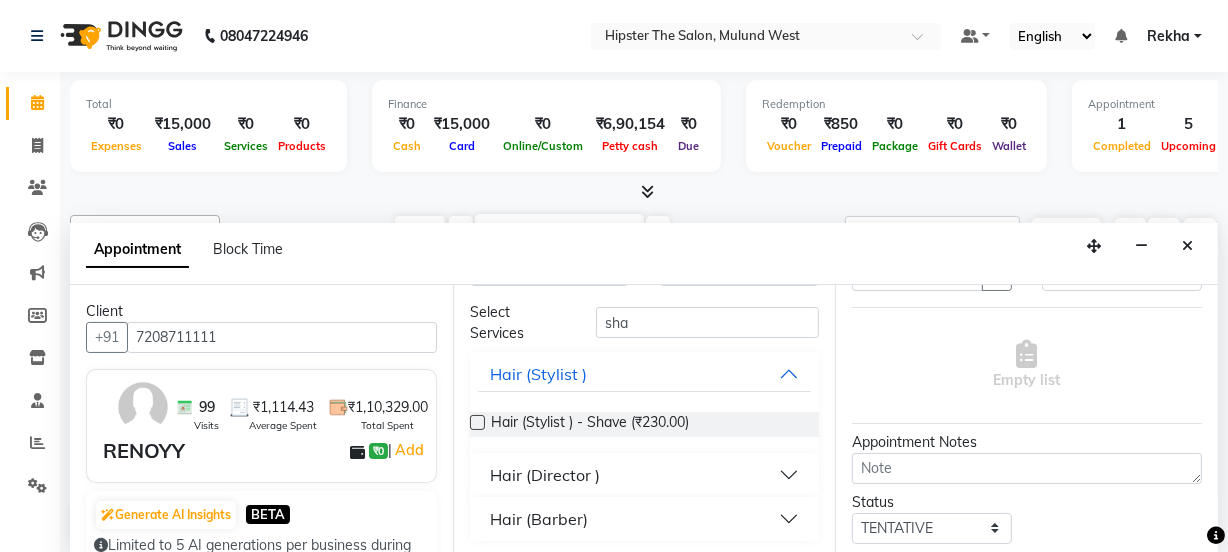 scroll, scrollTop: 70, scrollLeft: 0, axis: vertical 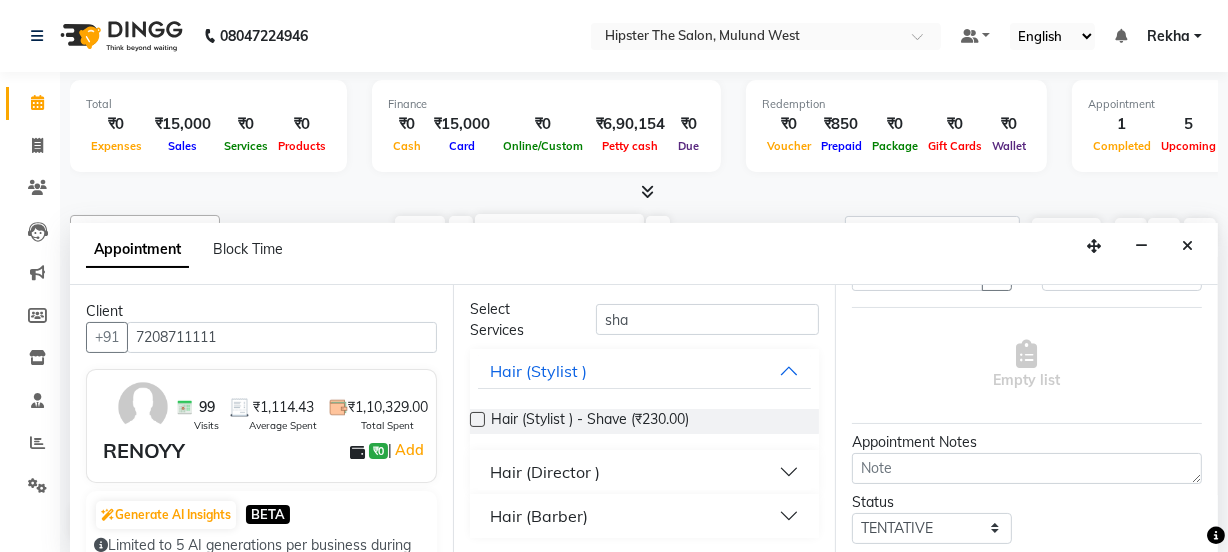 click on "Hair (Barber)" at bounding box center (539, 516) 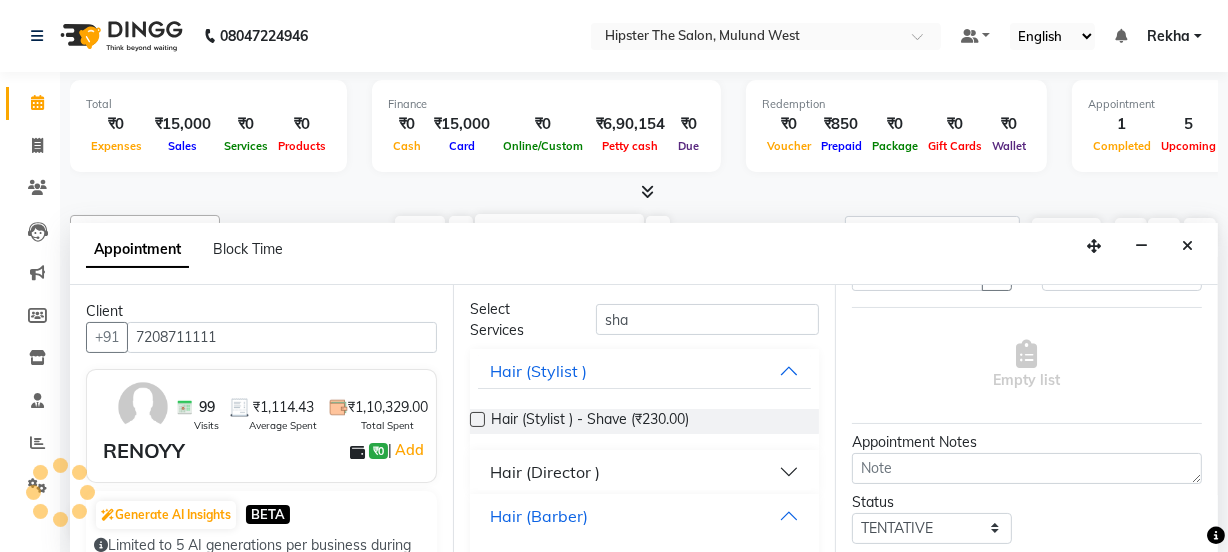 scroll, scrollTop: 126, scrollLeft: 0, axis: vertical 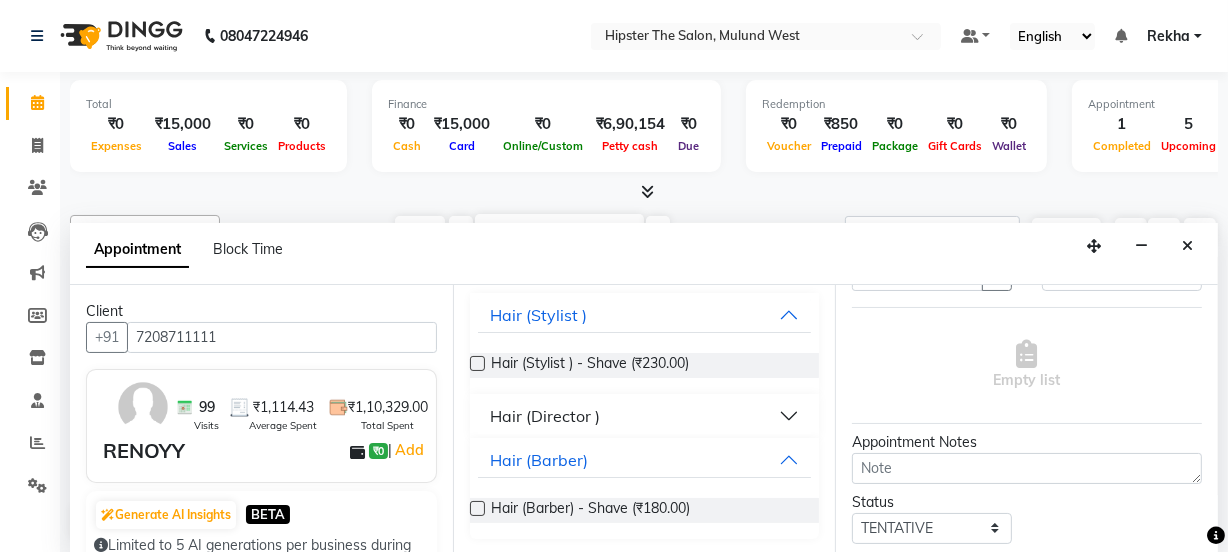 click at bounding box center (477, 508) 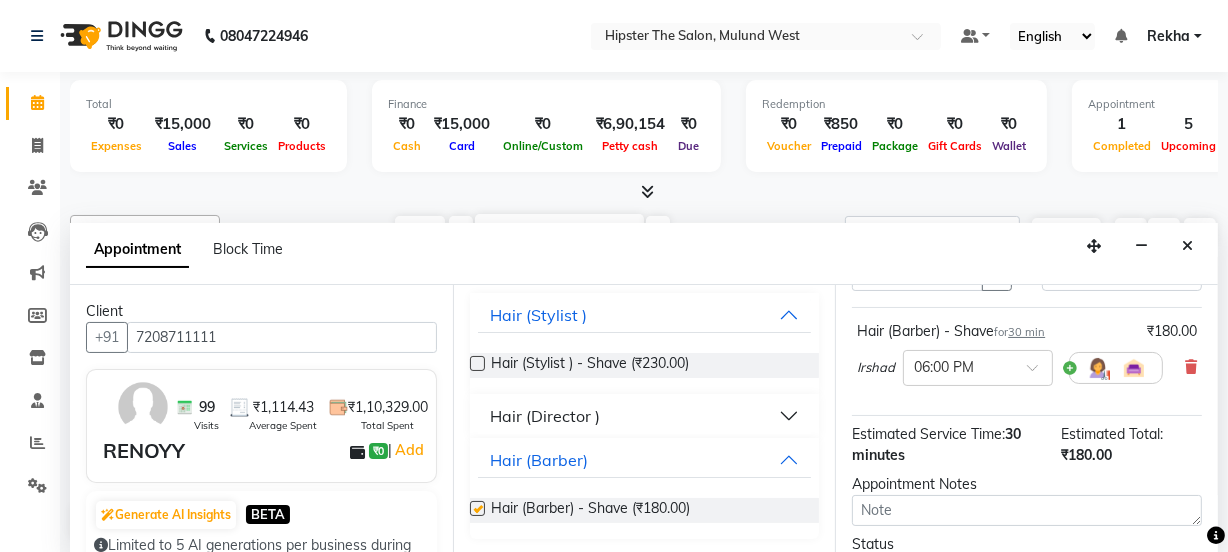 checkbox on "false" 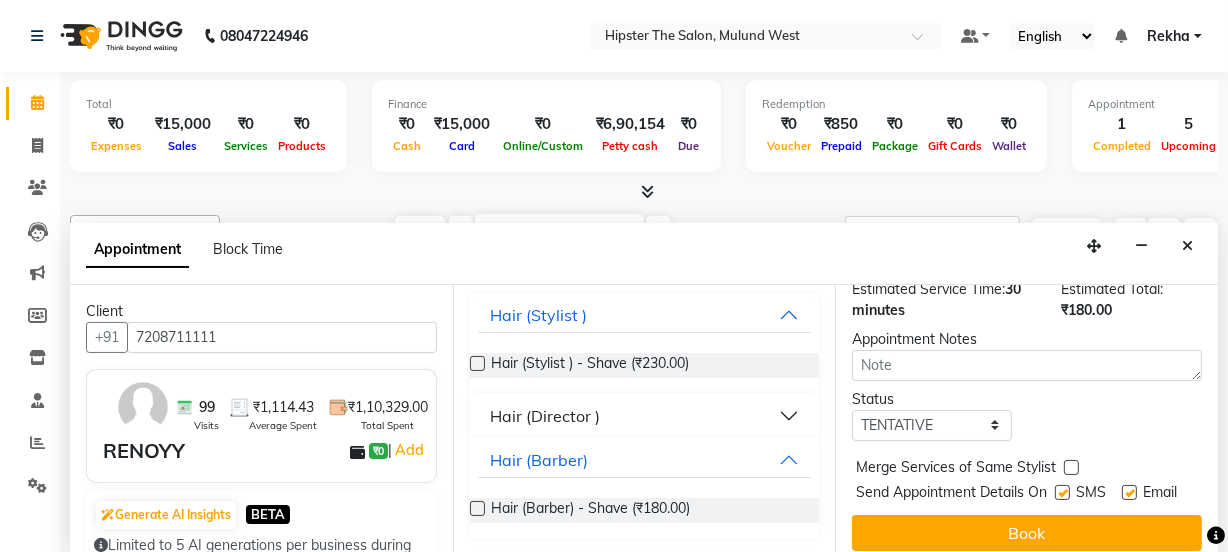 scroll, scrollTop: 308, scrollLeft: 0, axis: vertical 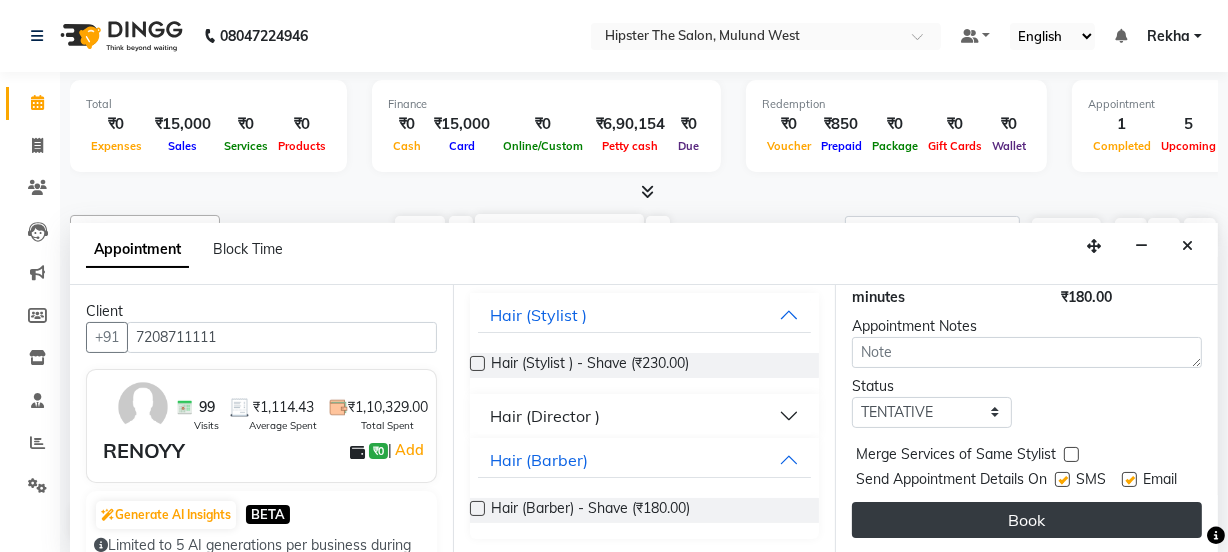 click on "Book" at bounding box center [1027, 520] 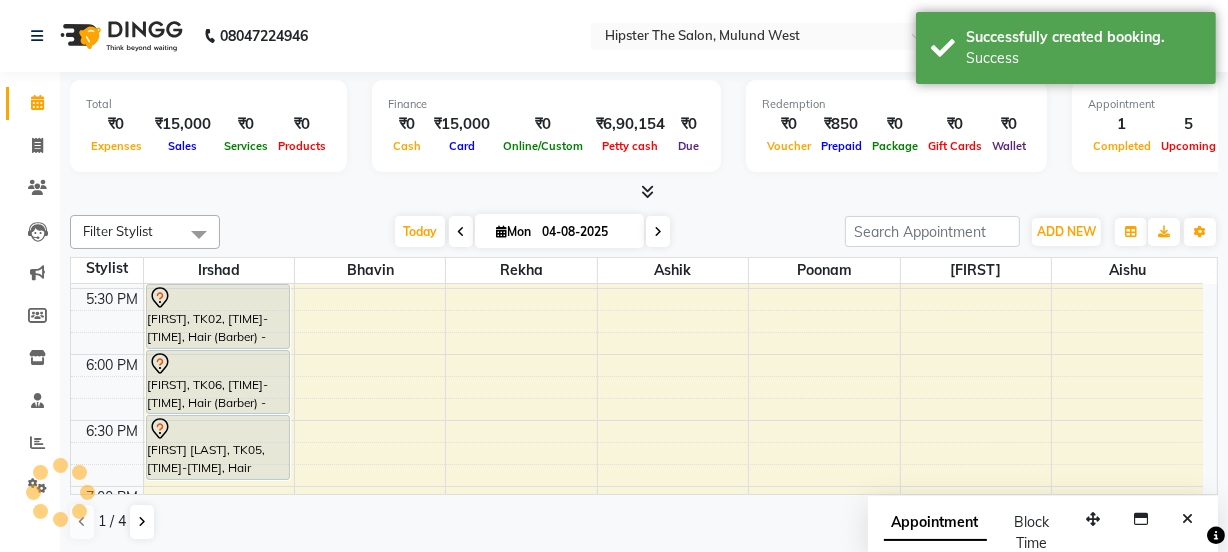 scroll, scrollTop: 0, scrollLeft: 0, axis: both 